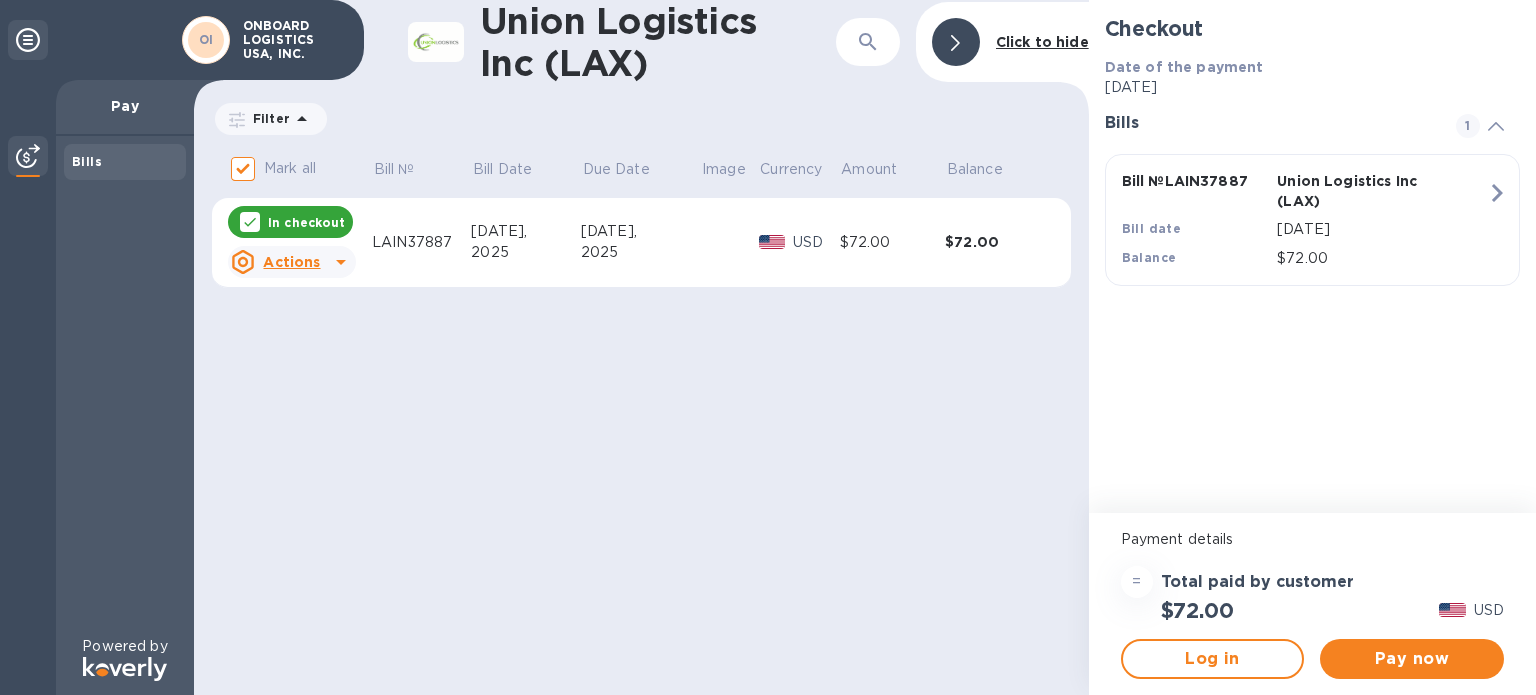 scroll, scrollTop: 0, scrollLeft: 0, axis: both 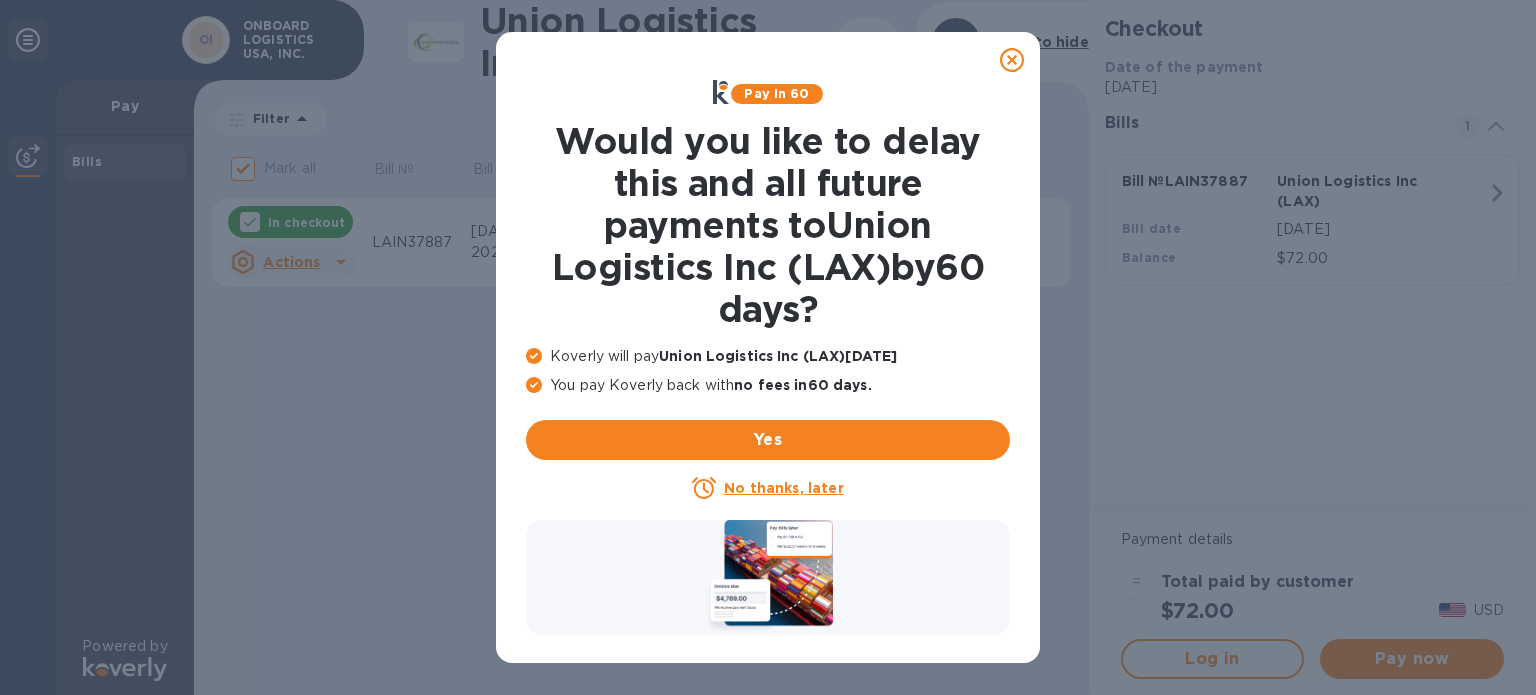 click 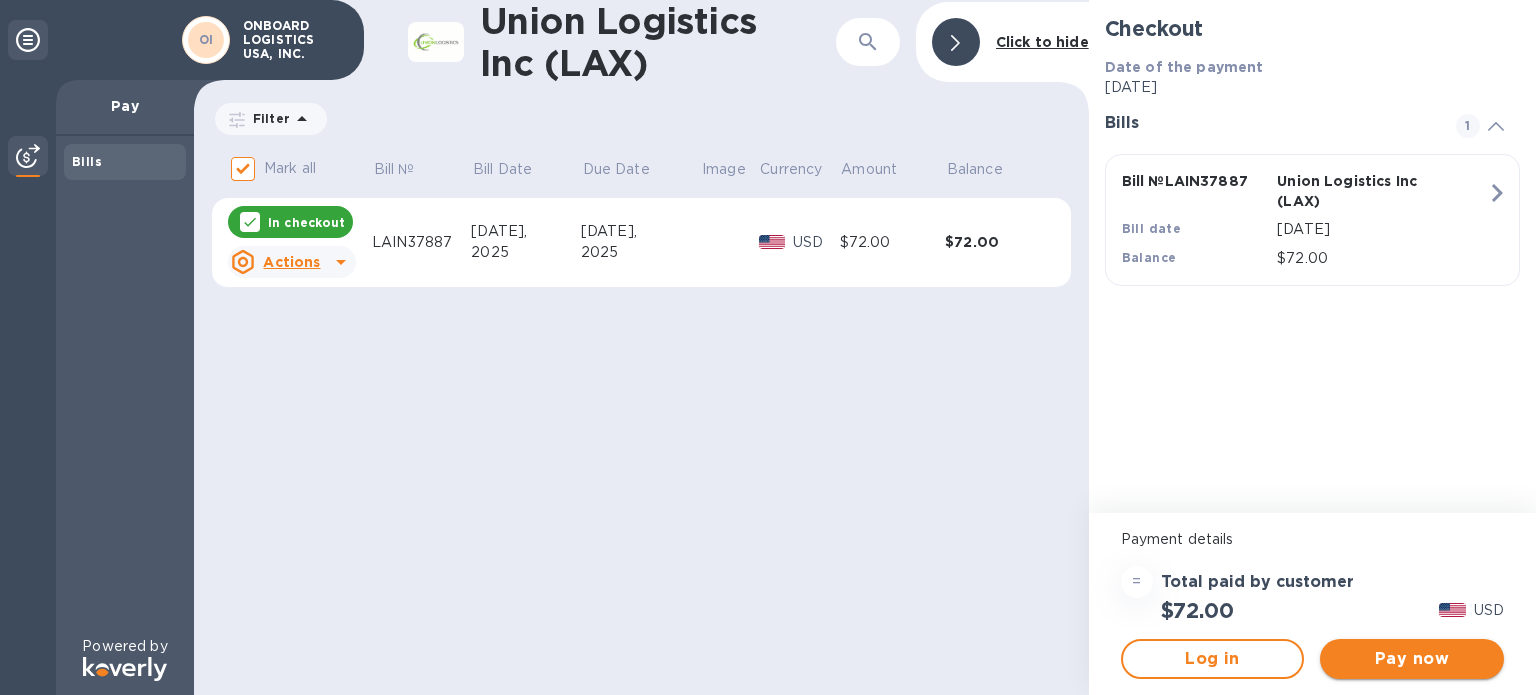 click on "Pay now" at bounding box center (1412, 659) 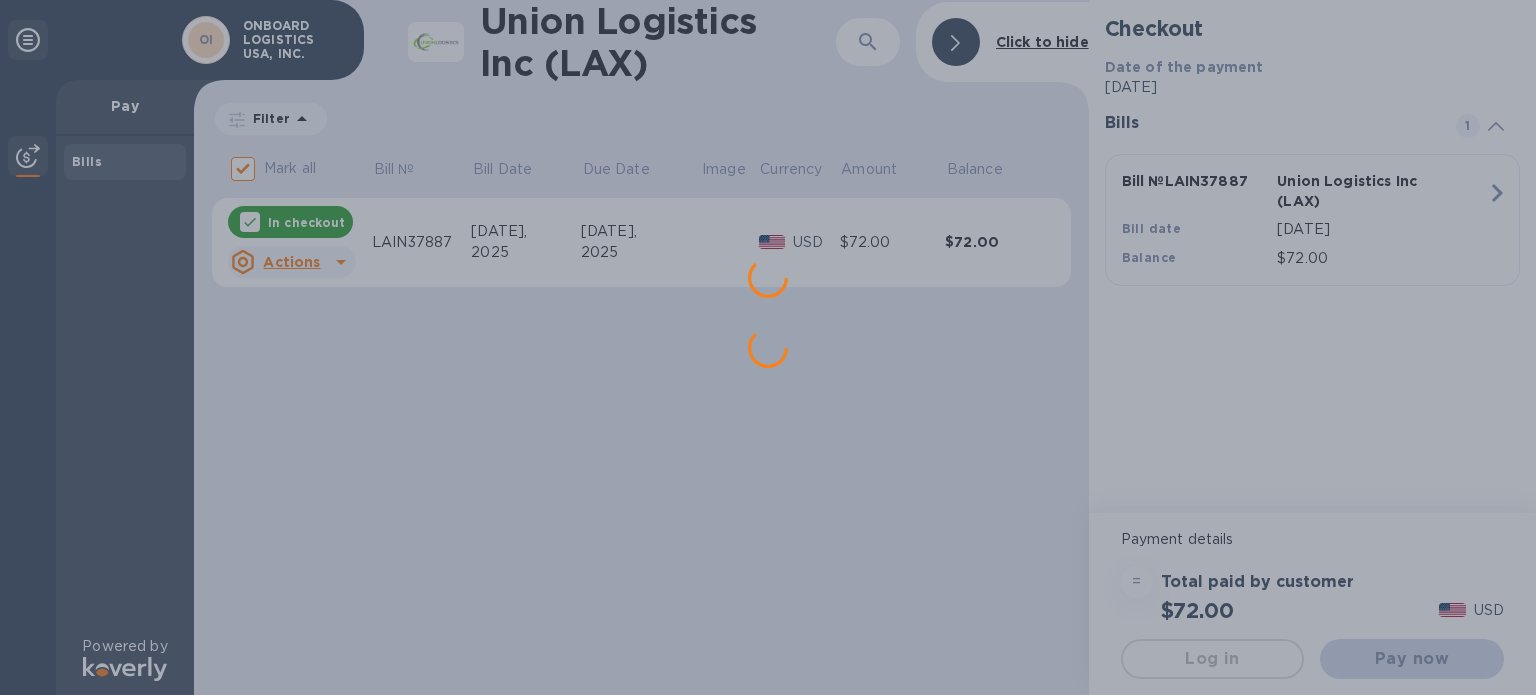 scroll, scrollTop: 0, scrollLeft: 0, axis: both 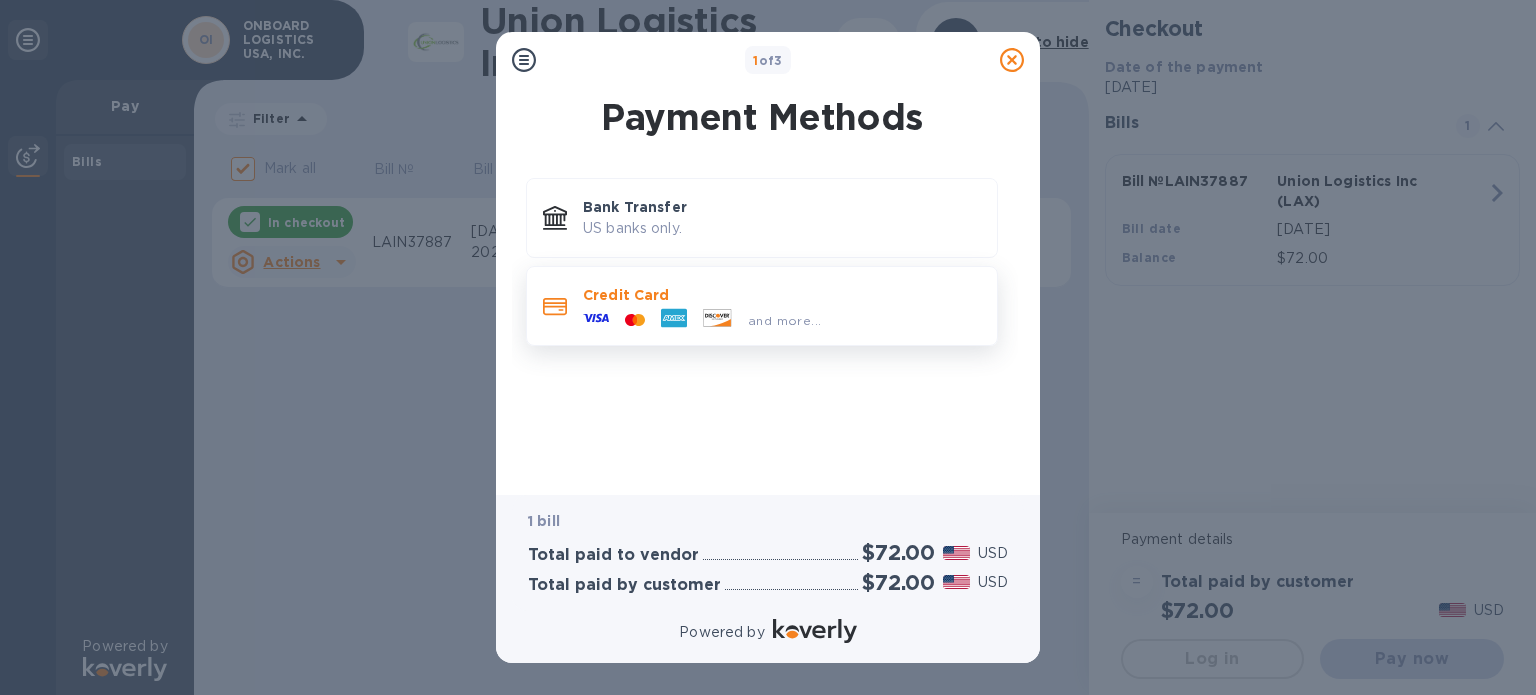 click on "and more..." at bounding box center (784, 320) 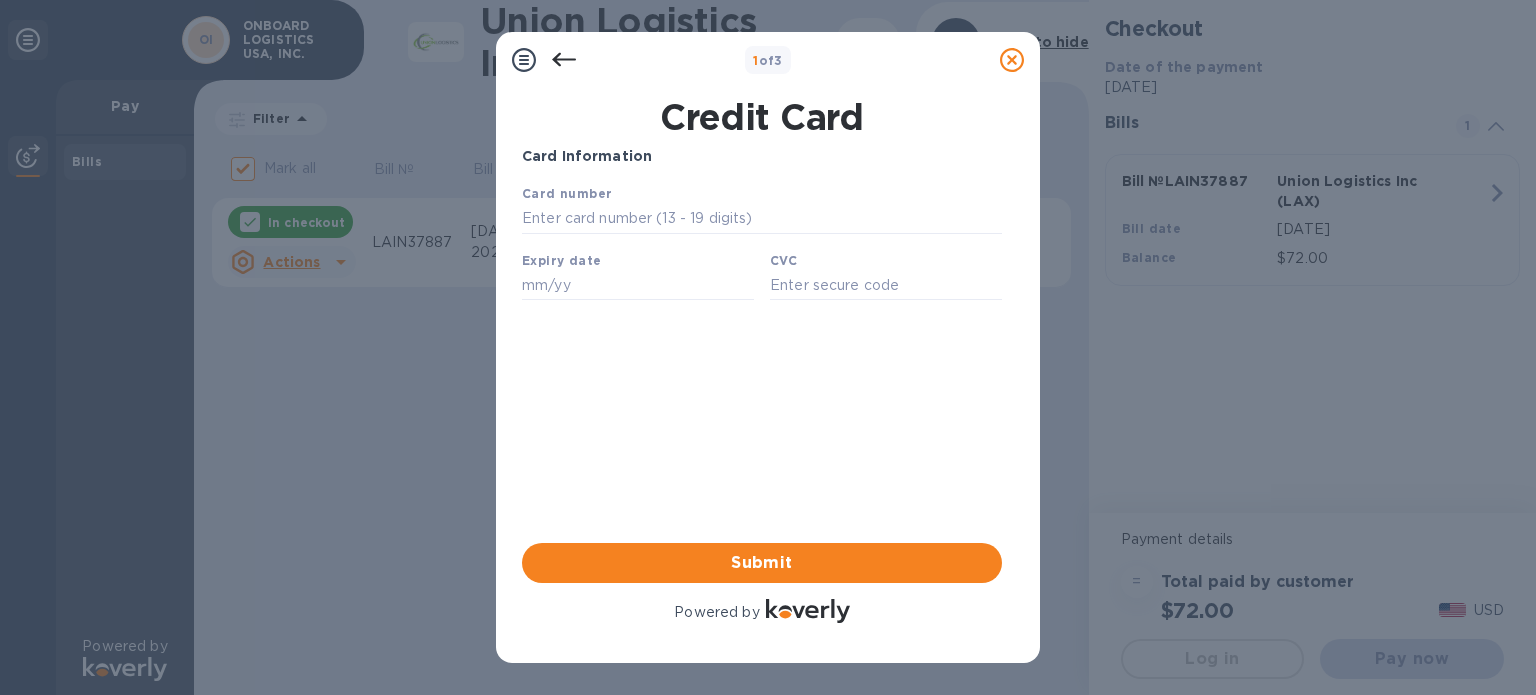 scroll, scrollTop: 0, scrollLeft: 0, axis: both 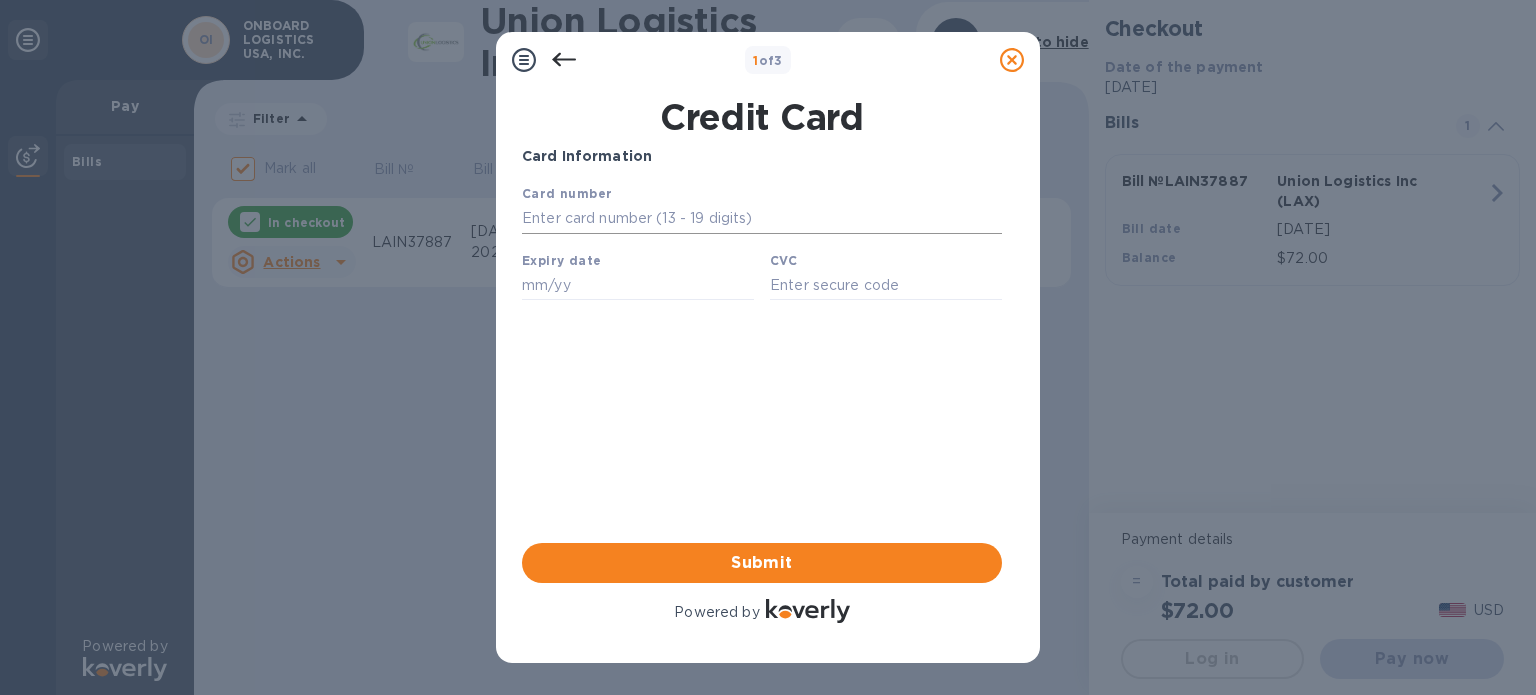 click at bounding box center (762, 219) 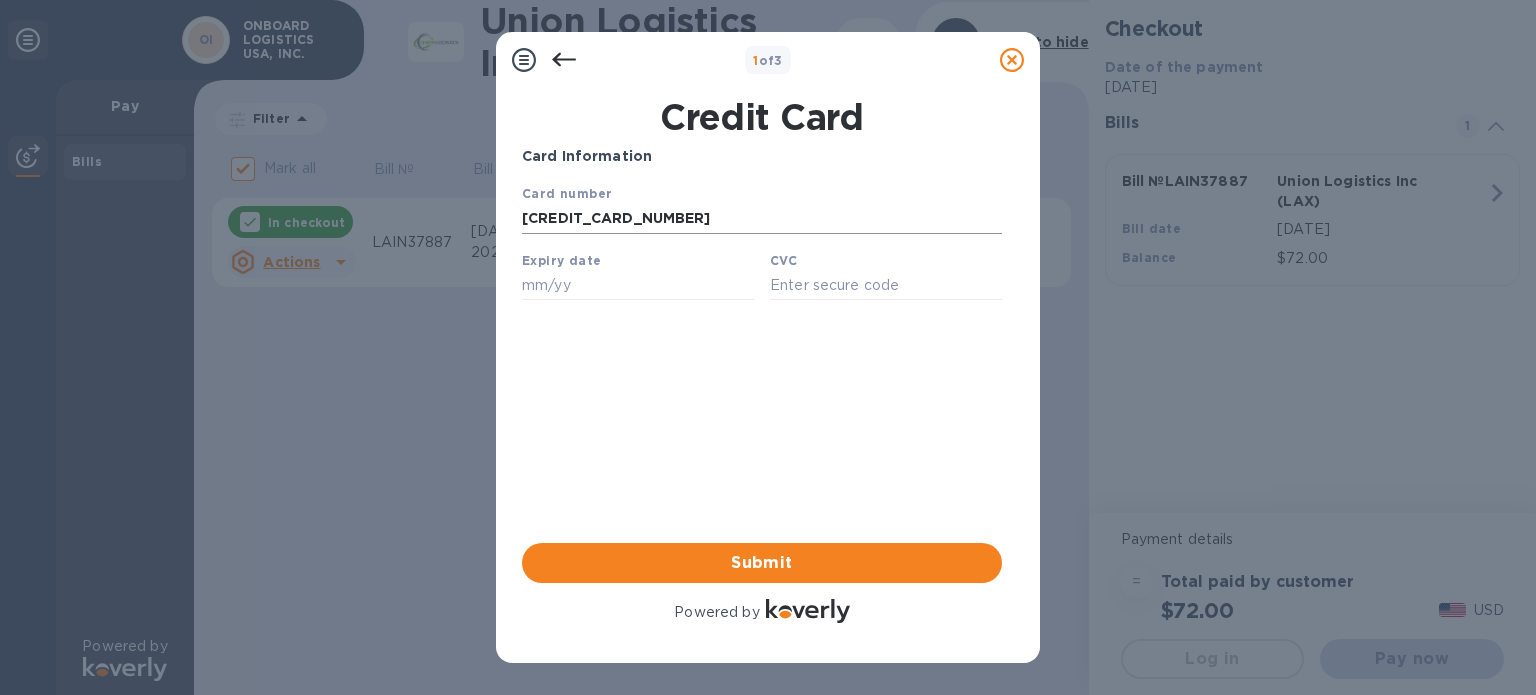 type on "[CREDIT_CARD_NUMBER]" 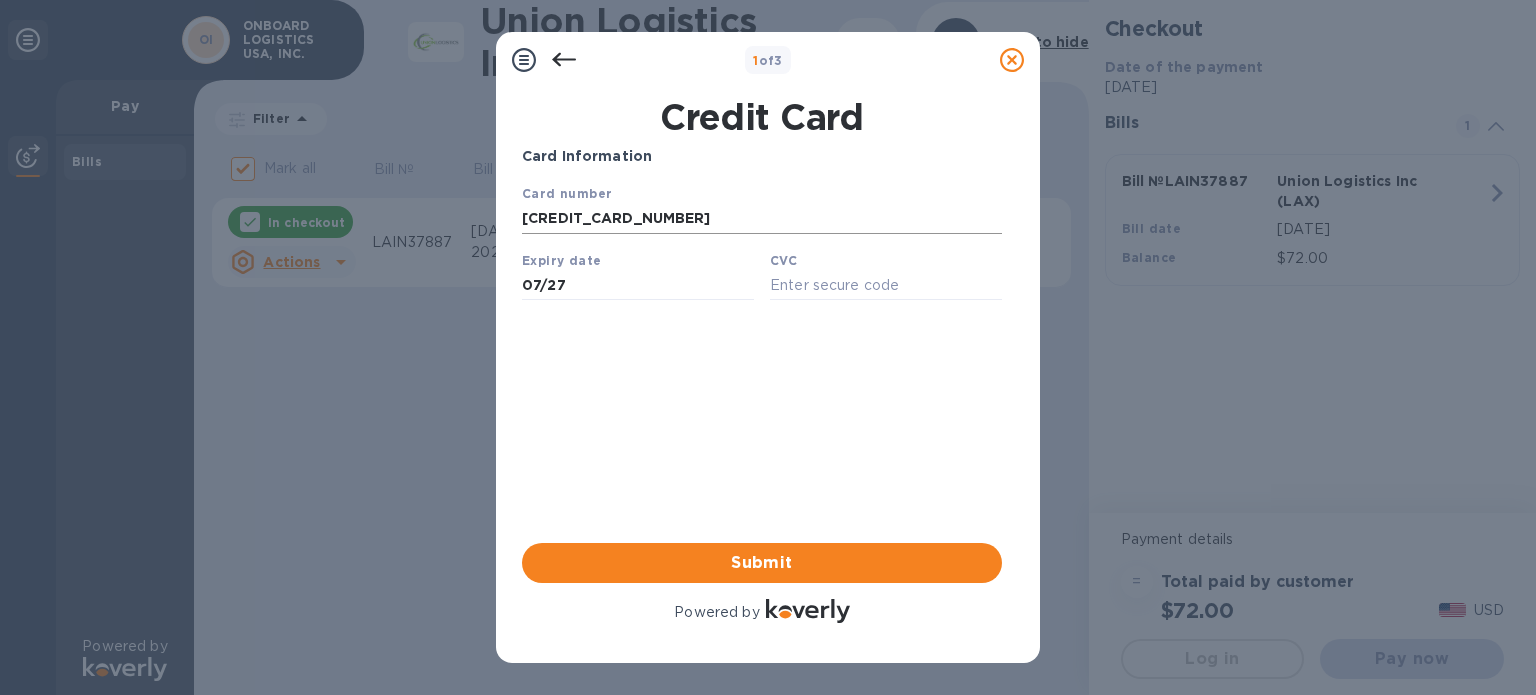 type on "07/27" 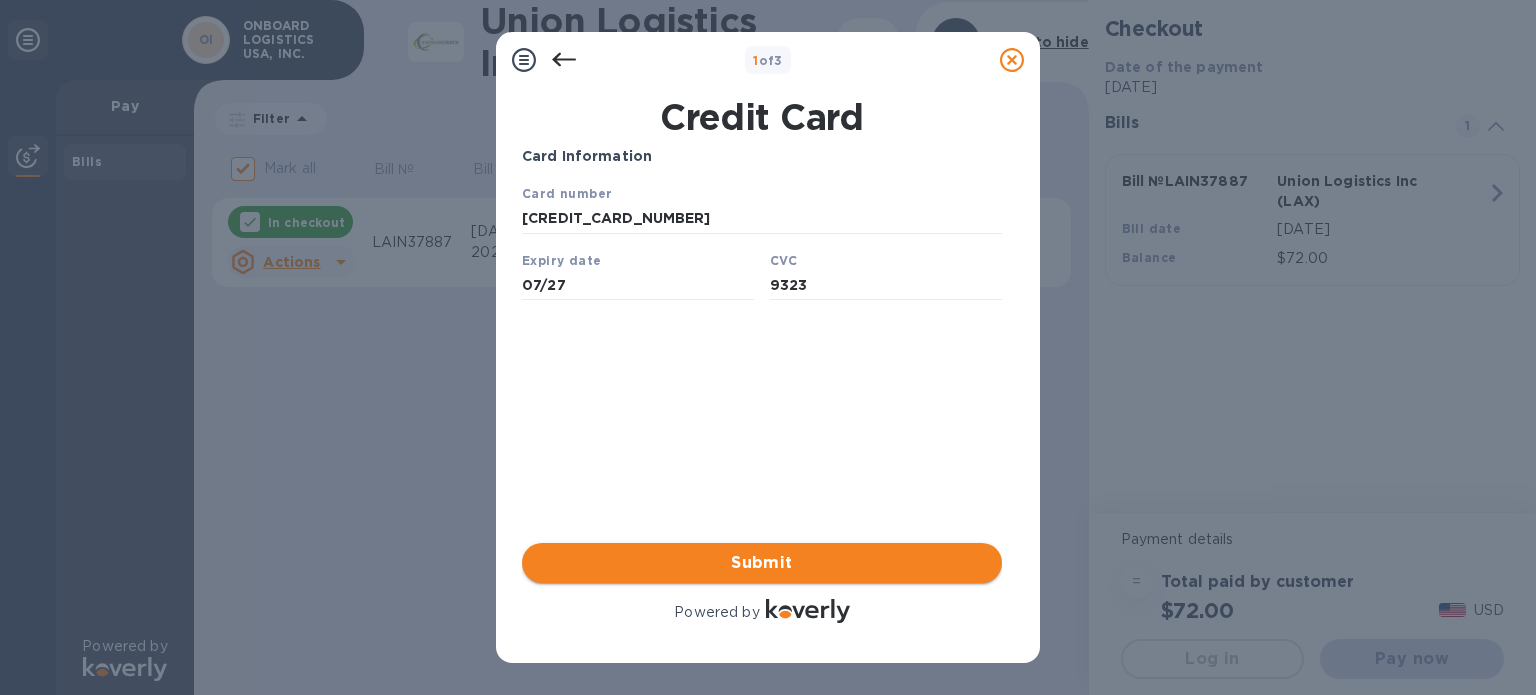 type on "9323" 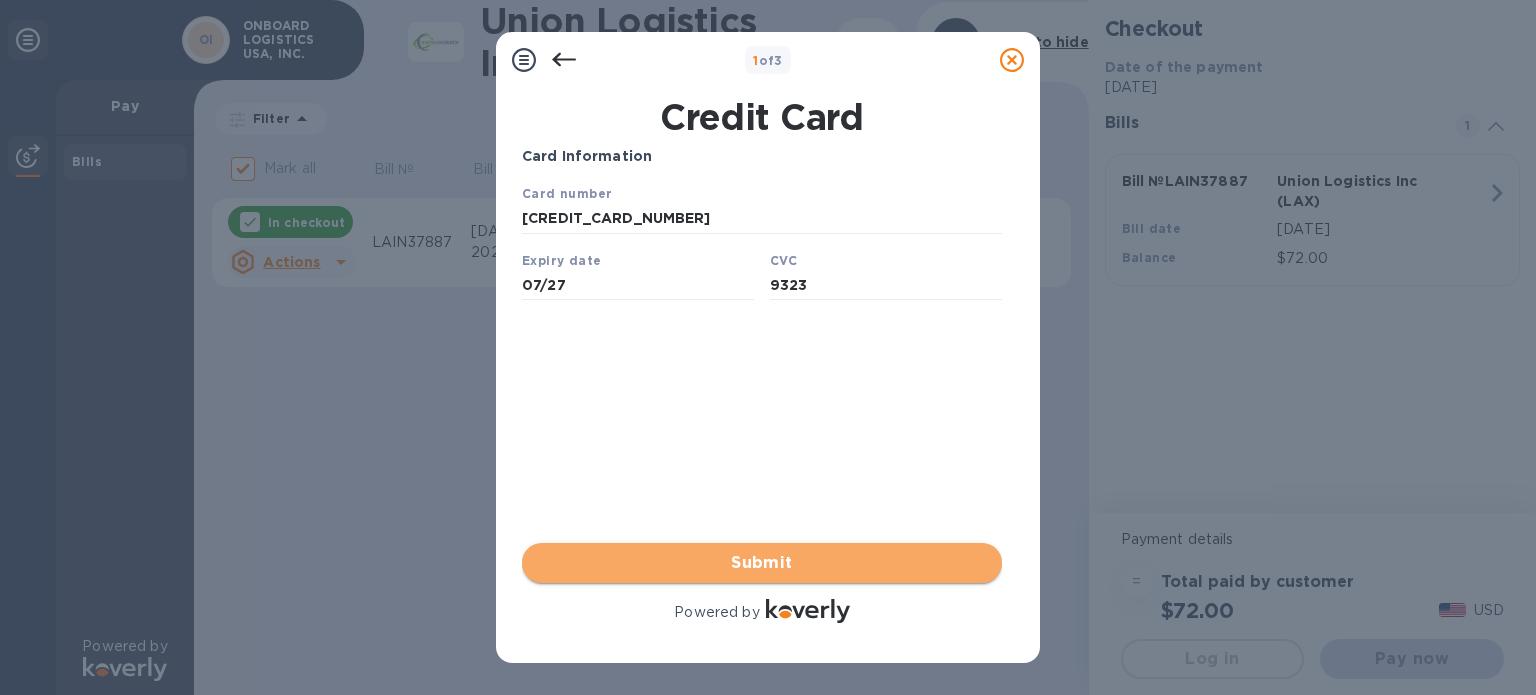 click on "Submit" at bounding box center [762, 563] 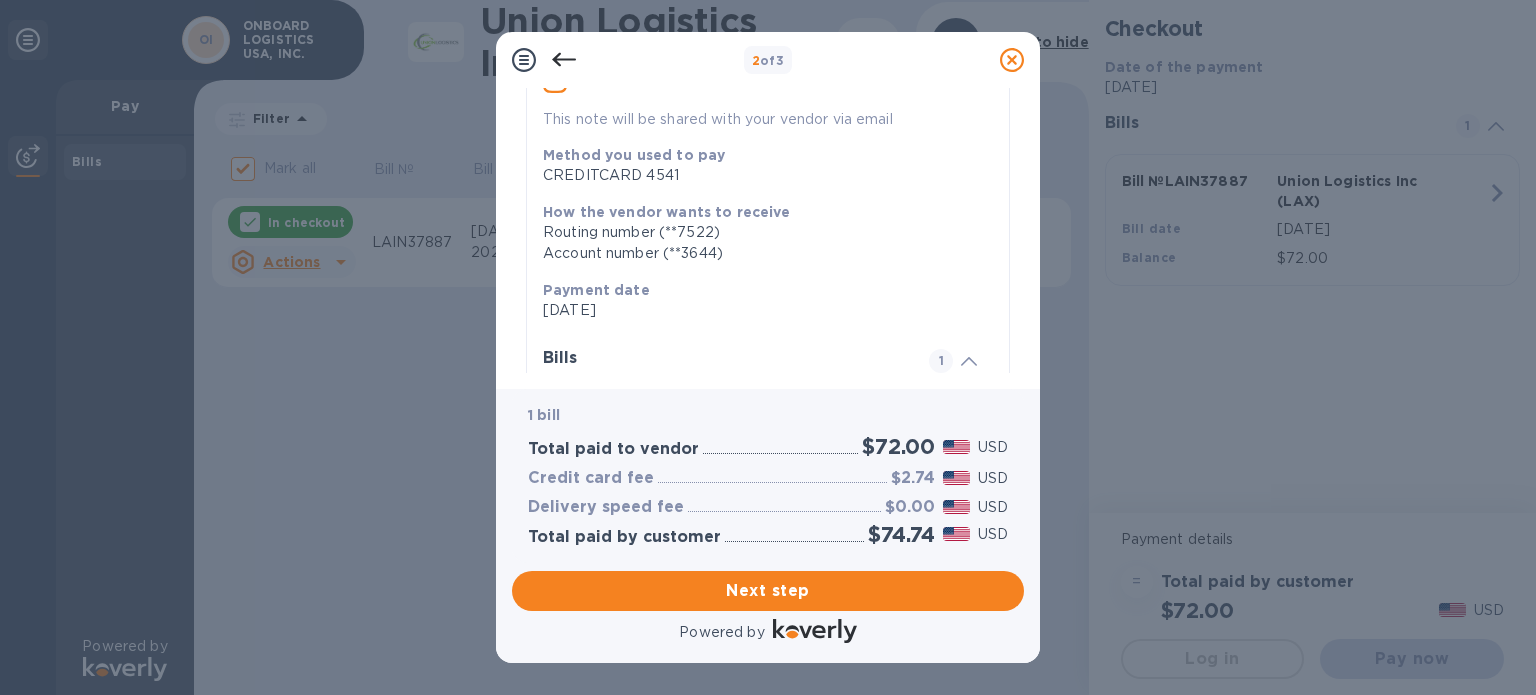 scroll, scrollTop: 398, scrollLeft: 0, axis: vertical 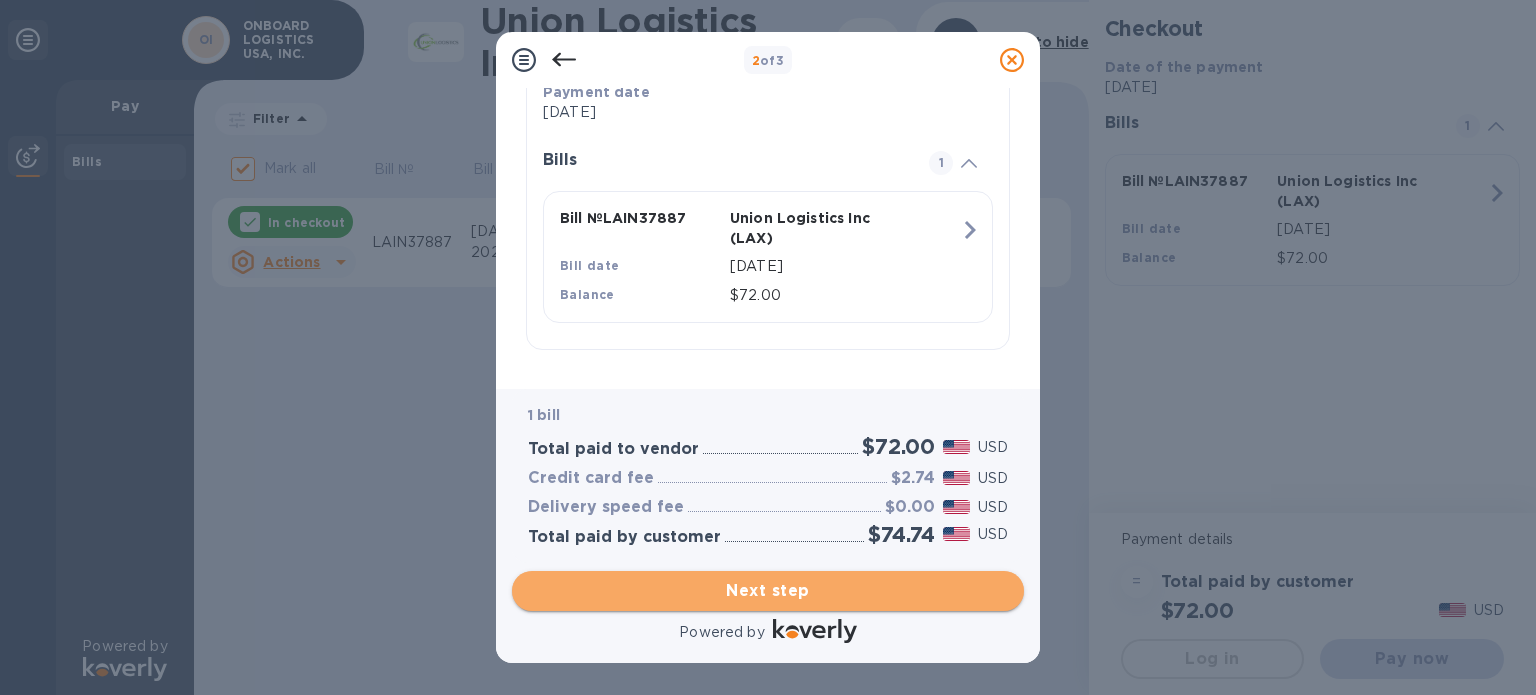 click on "Next step" at bounding box center [768, 591] 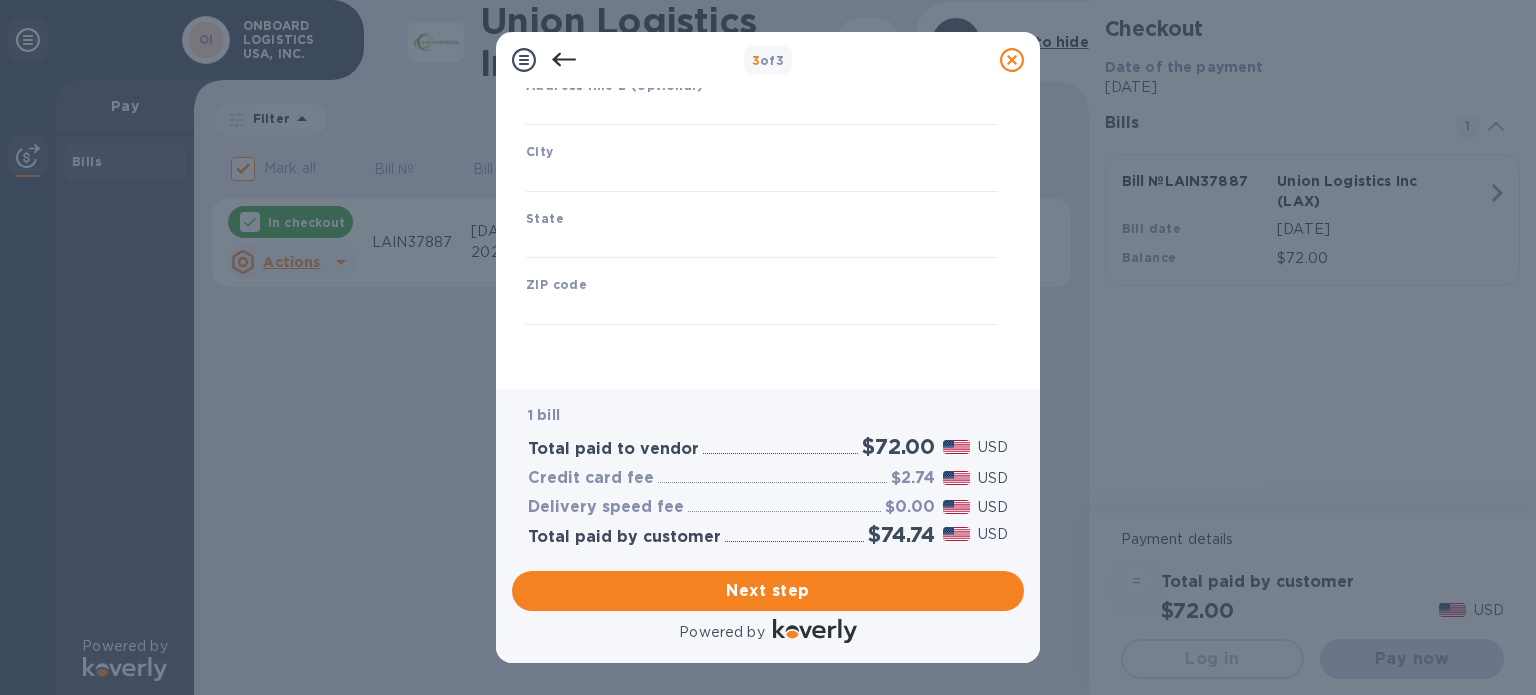 type on "United States" 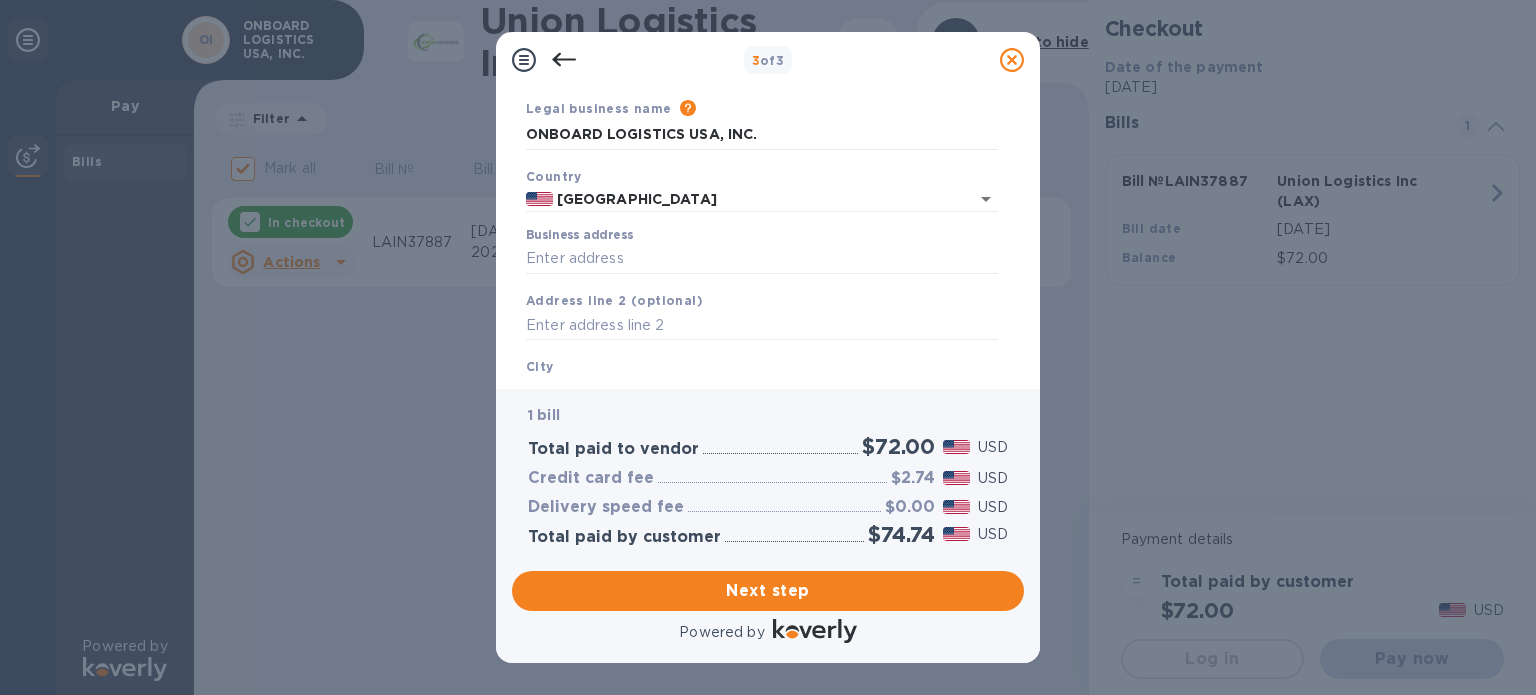 scroll, scrollTop: 100, scrollLeft: 0, axis: vertical 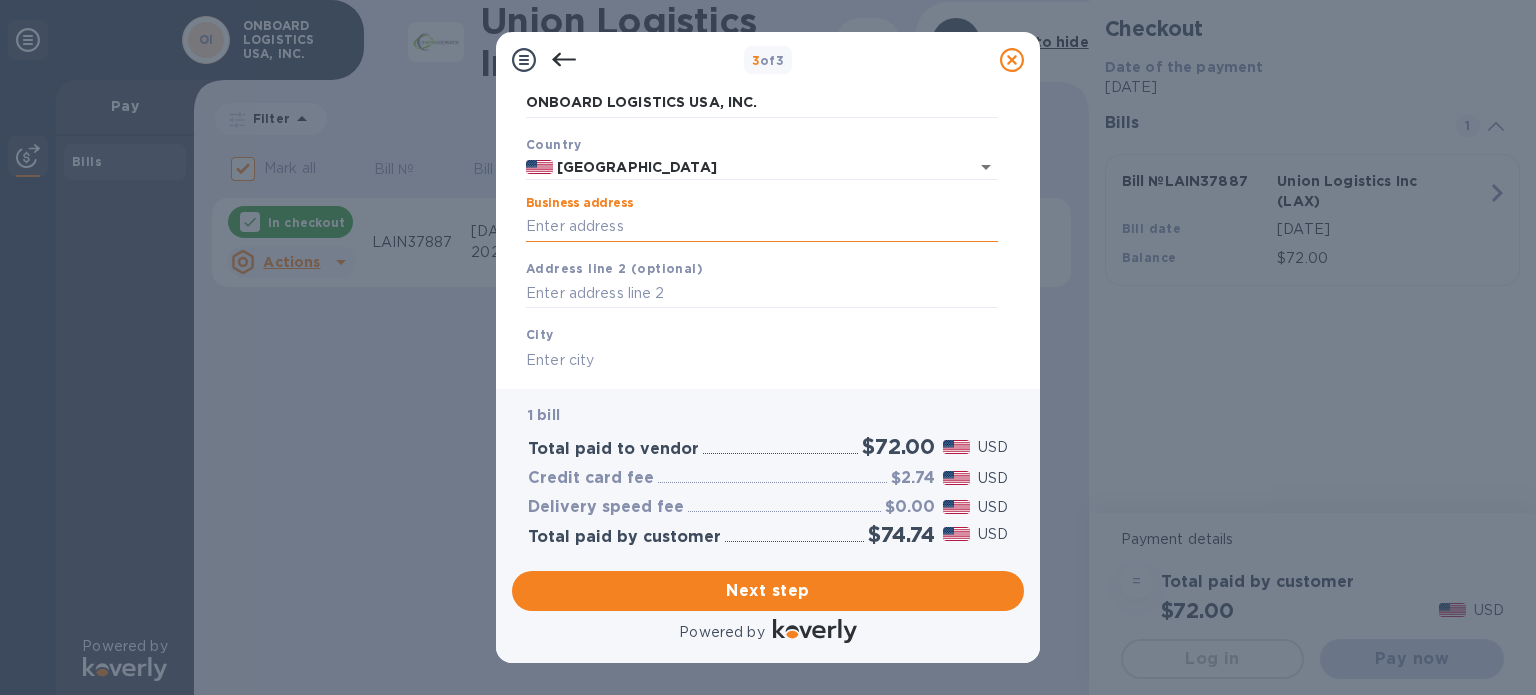 click on "Business address" at bounding box center [762, 227] 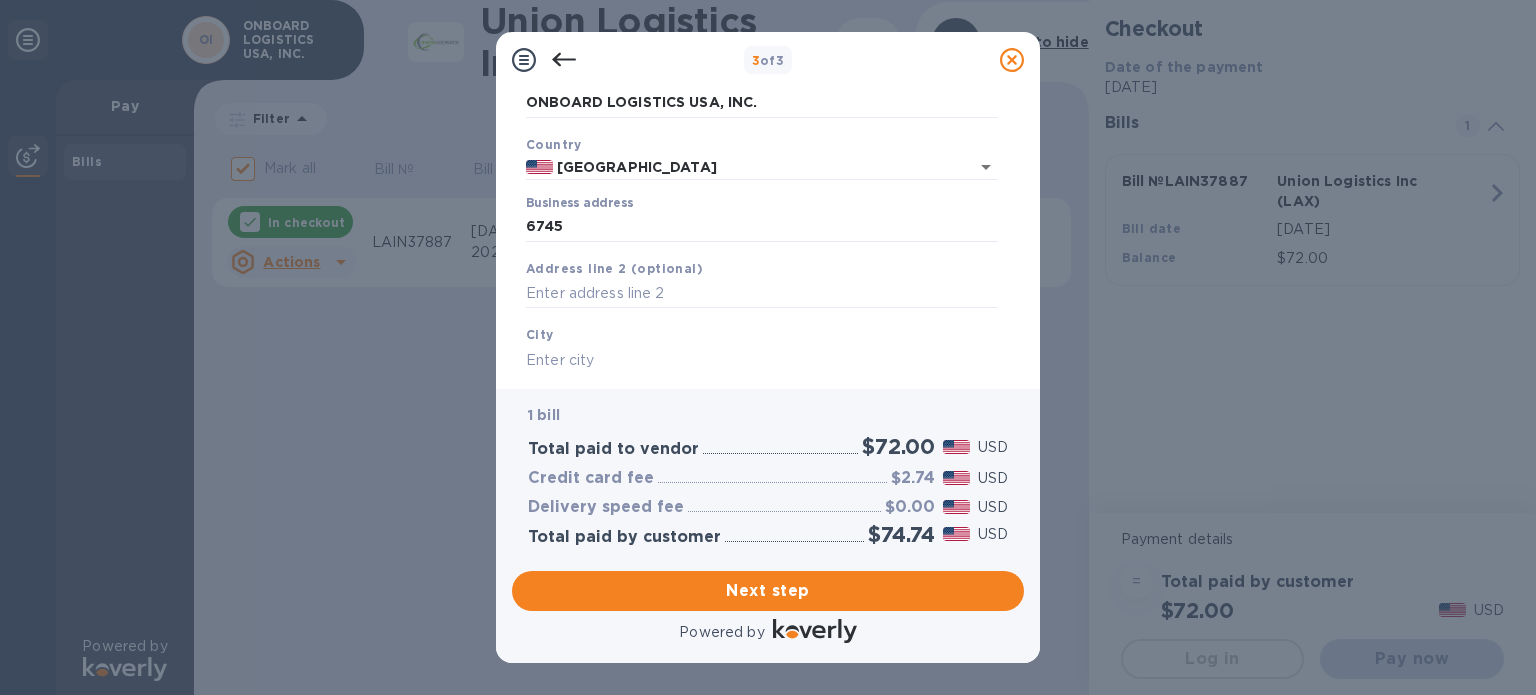 type on "6745 Northwest 36th Street" 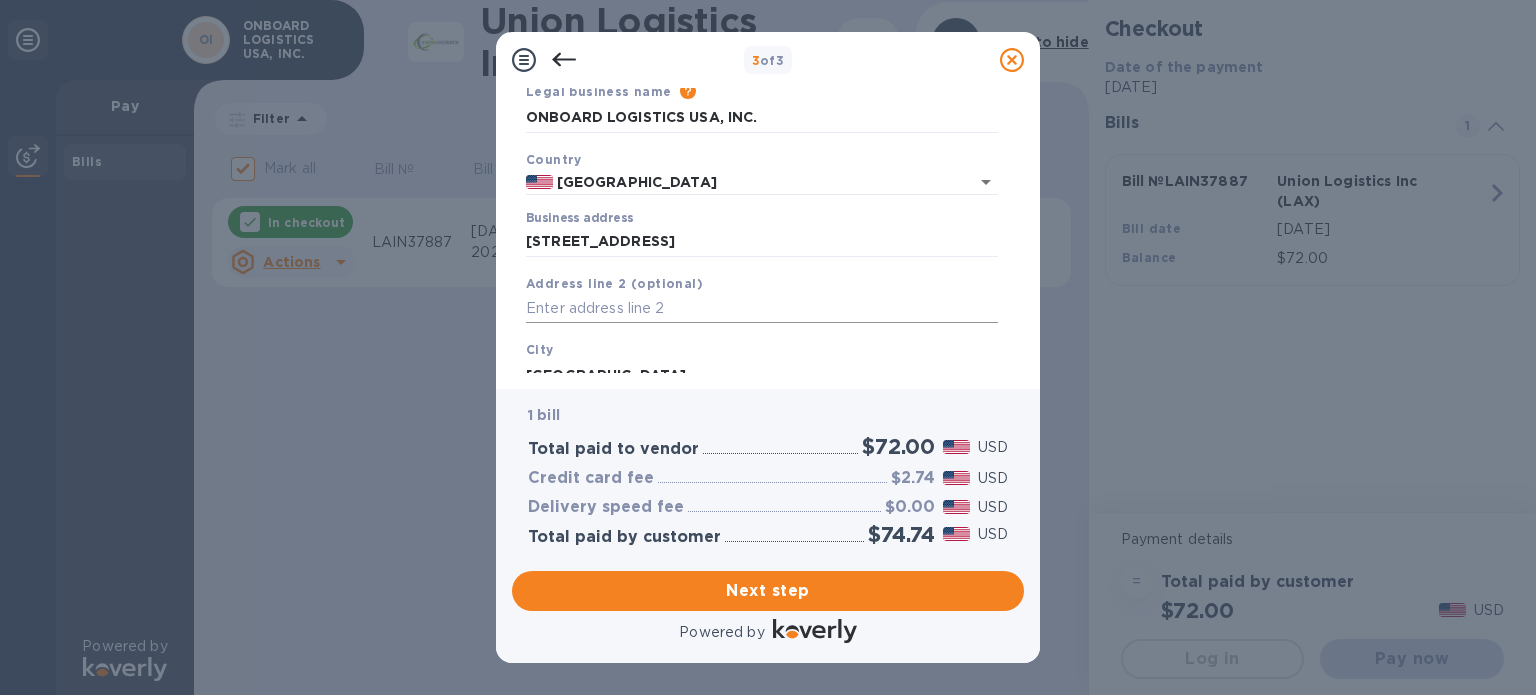 scroll, scrollTop: 185, scrollLeft: 0, axis: vertical 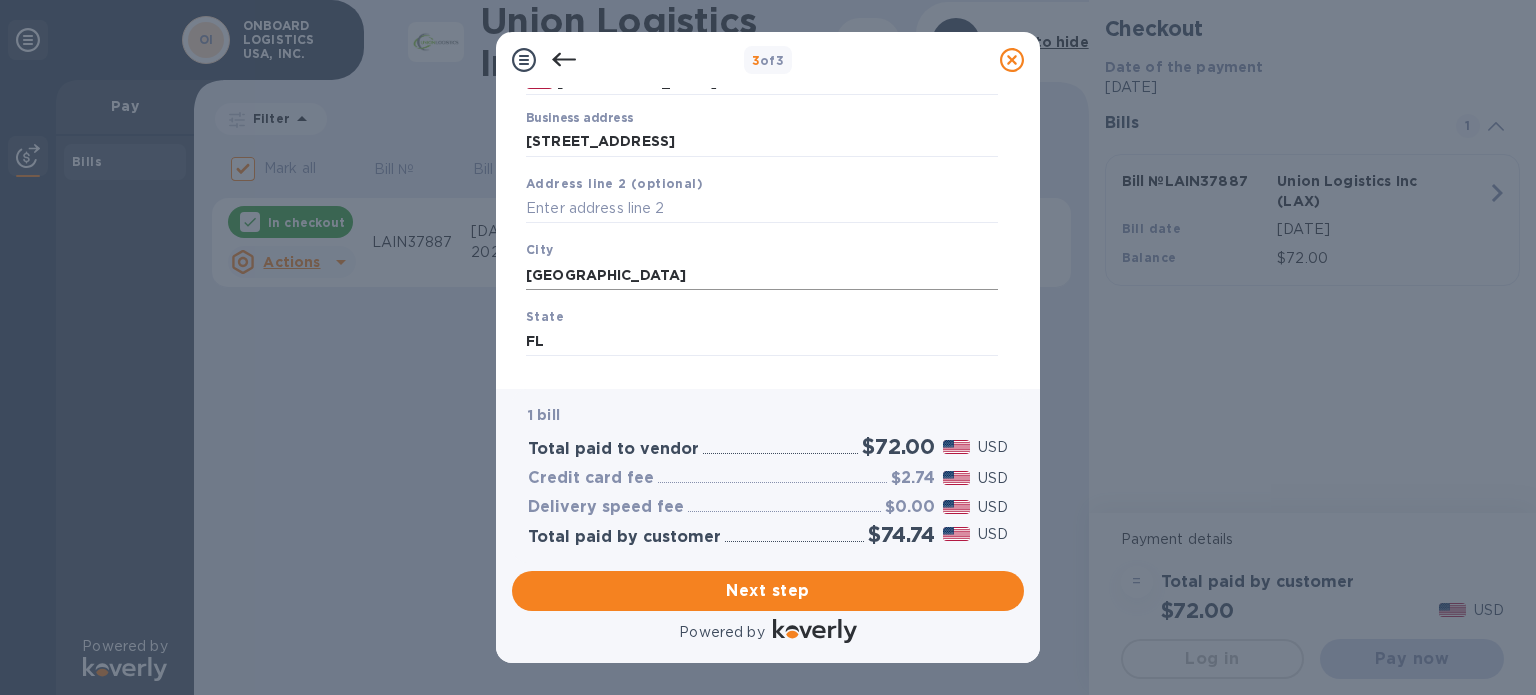 drag, startPoint x: 643, startPoint y: 261, endPoint x: 631, endPoint y: 265, distance: 12.649111 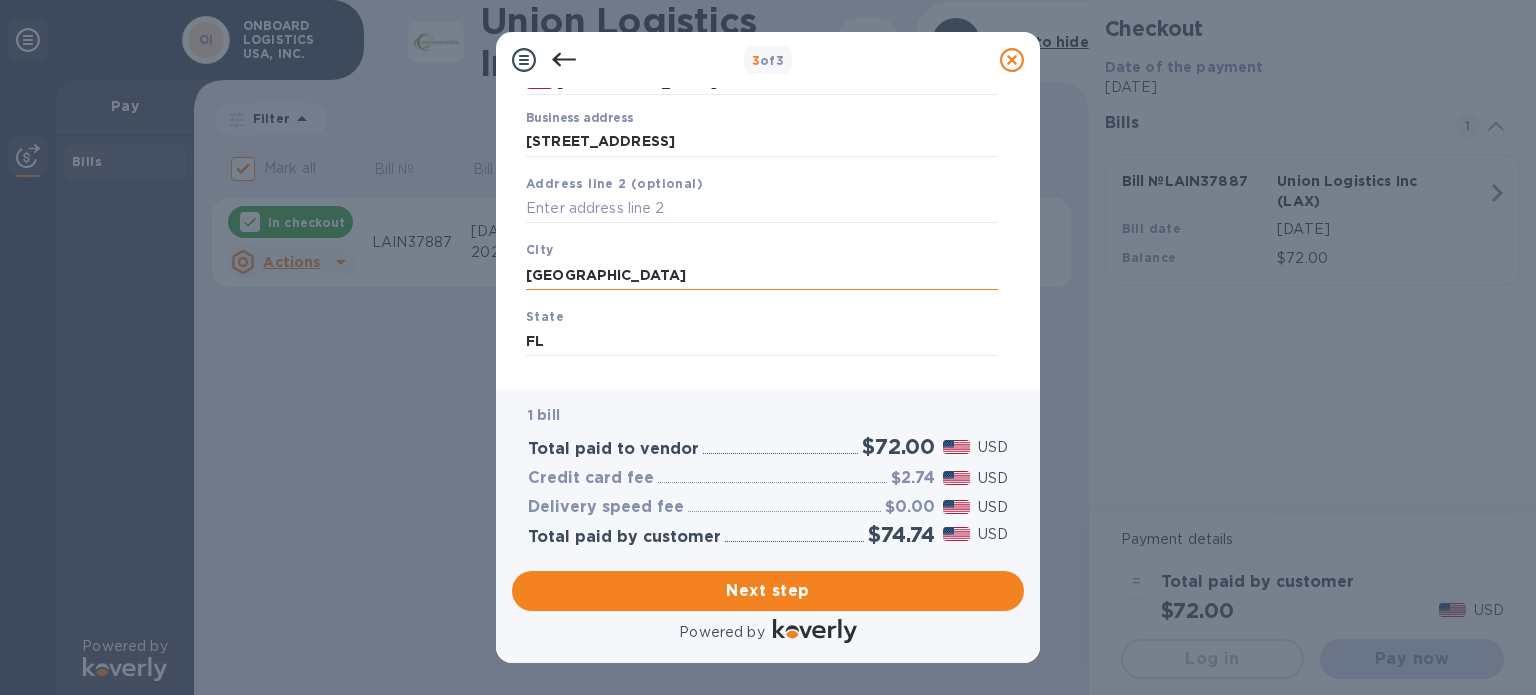 click on "Miami Springs" at bounding box center (762, 275) 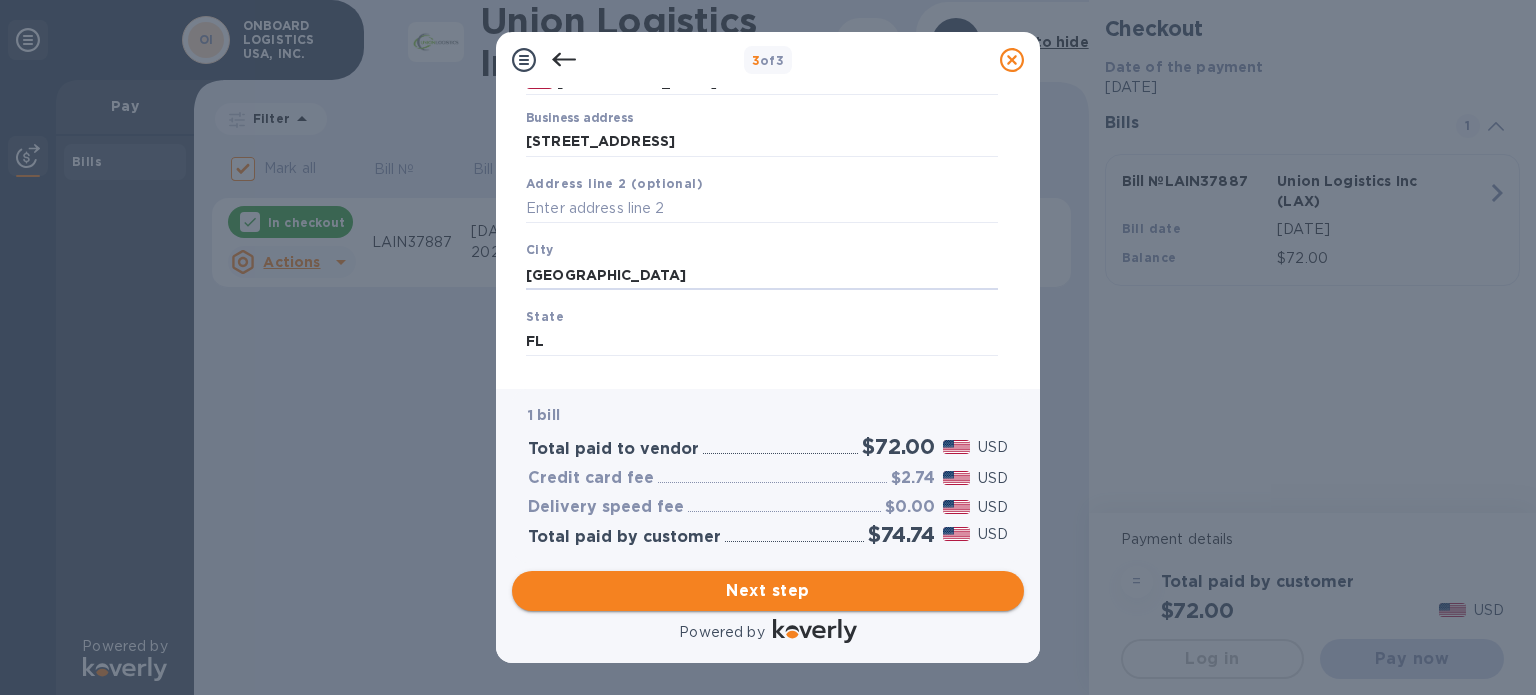 type on "Miami" 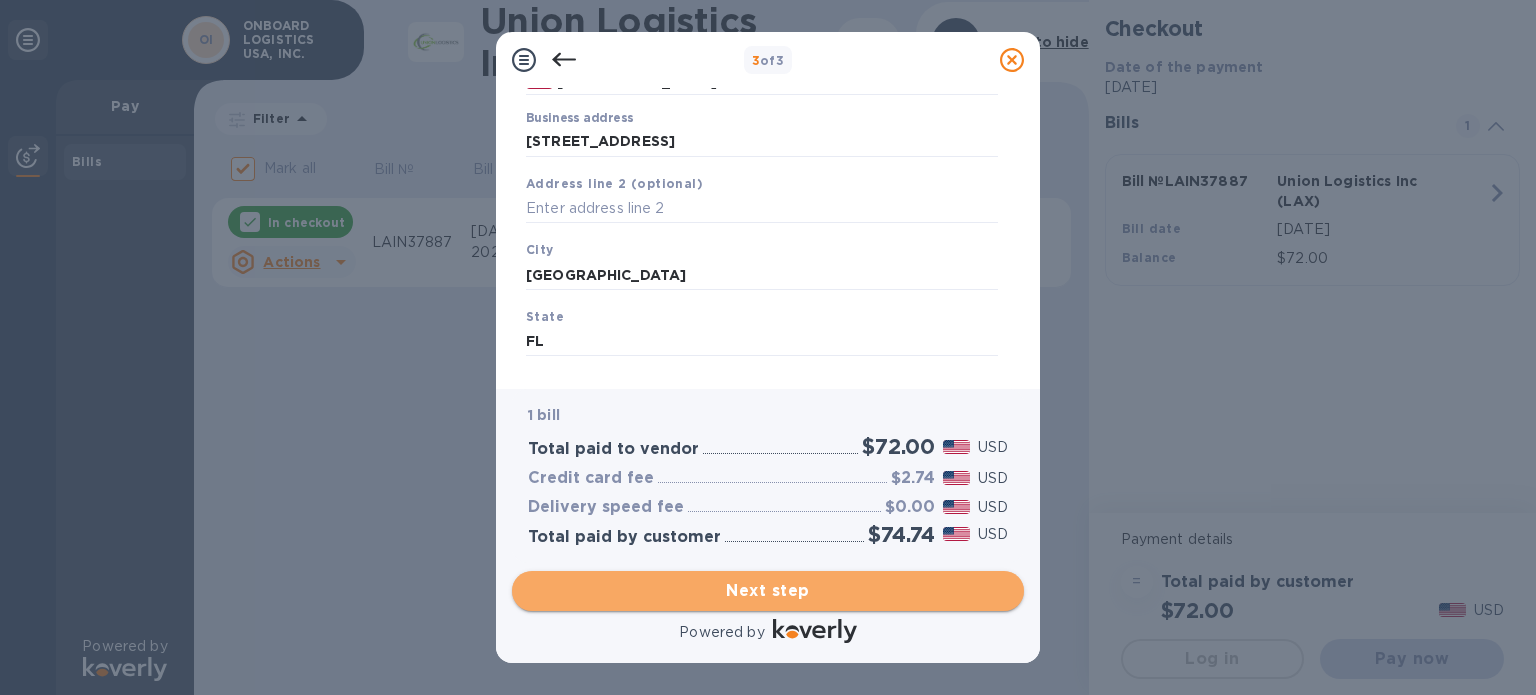 click on "Next step" at bounding box center [768, 591] 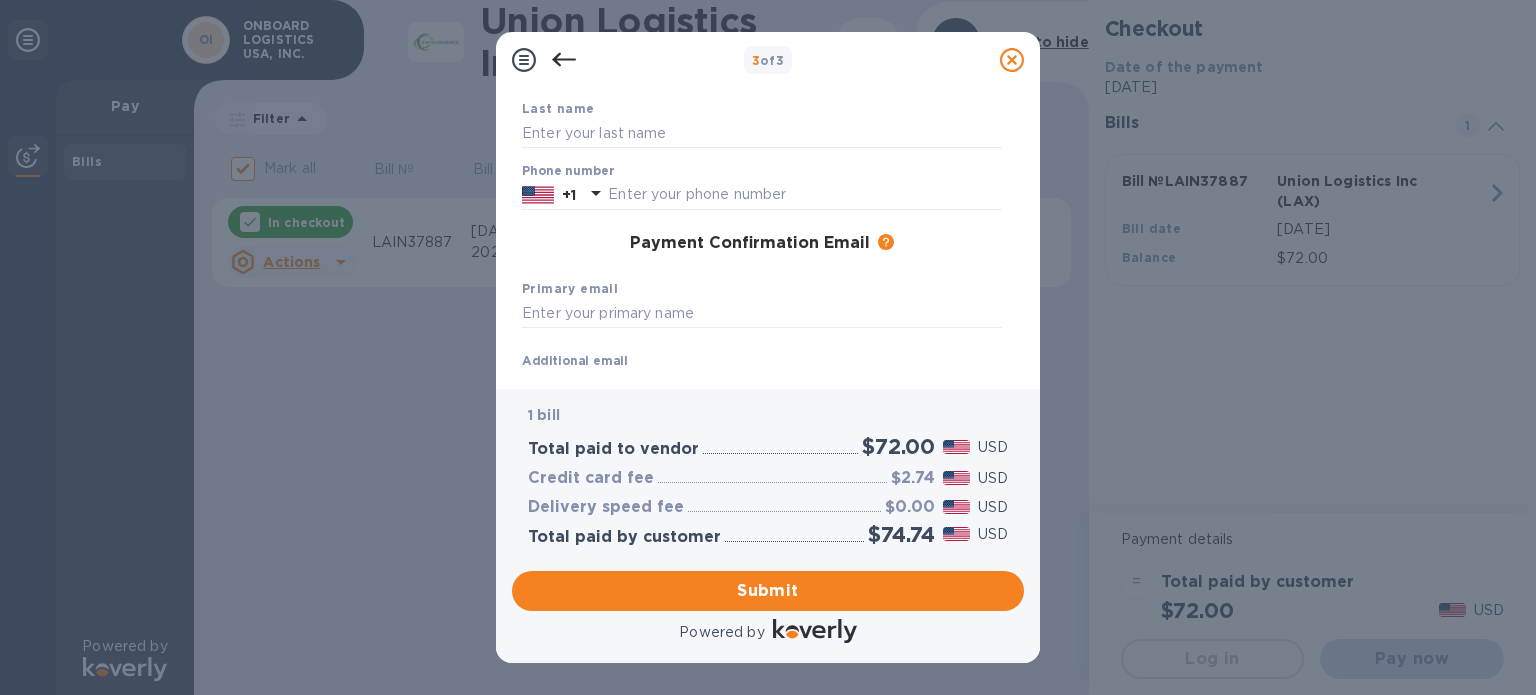 scroll, scrollTop: 285, scrollLeft: 0, axis: vertical 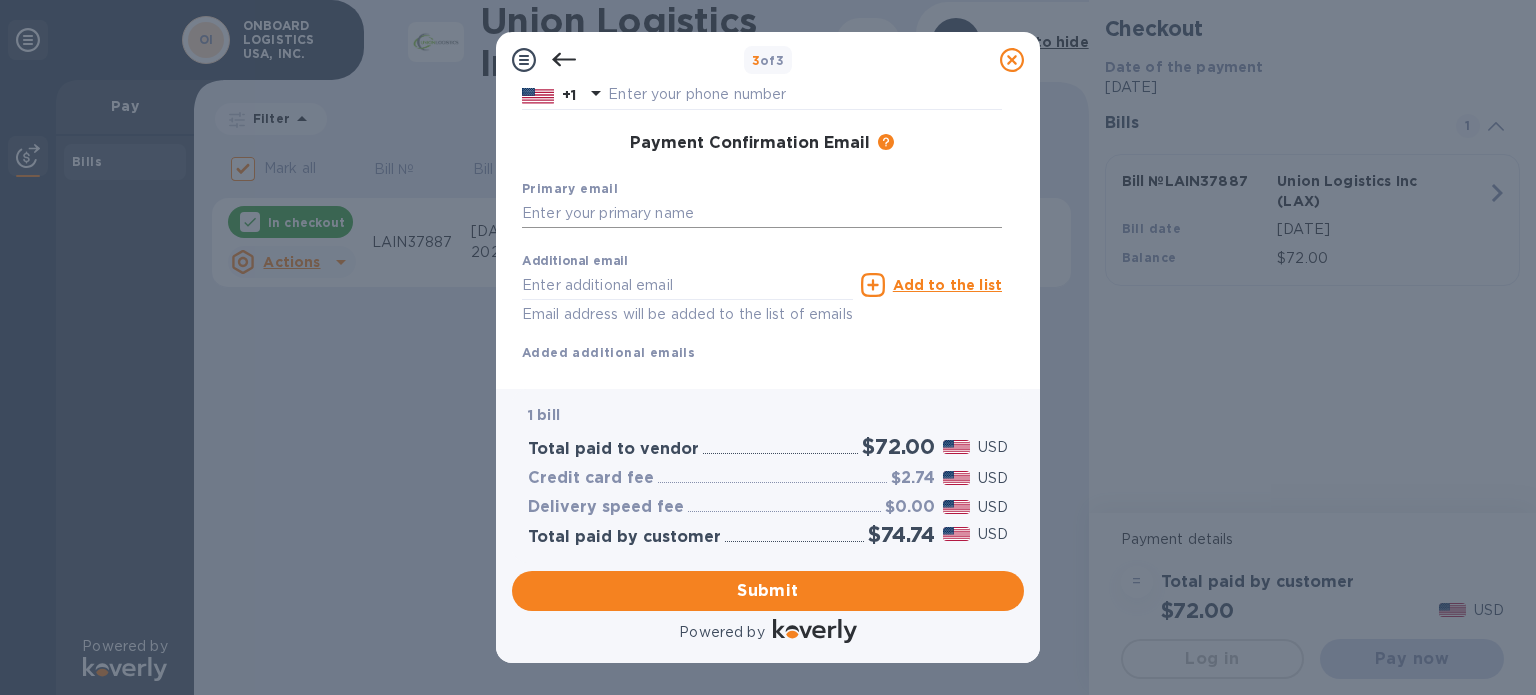 click at bounding box center (762, 214) 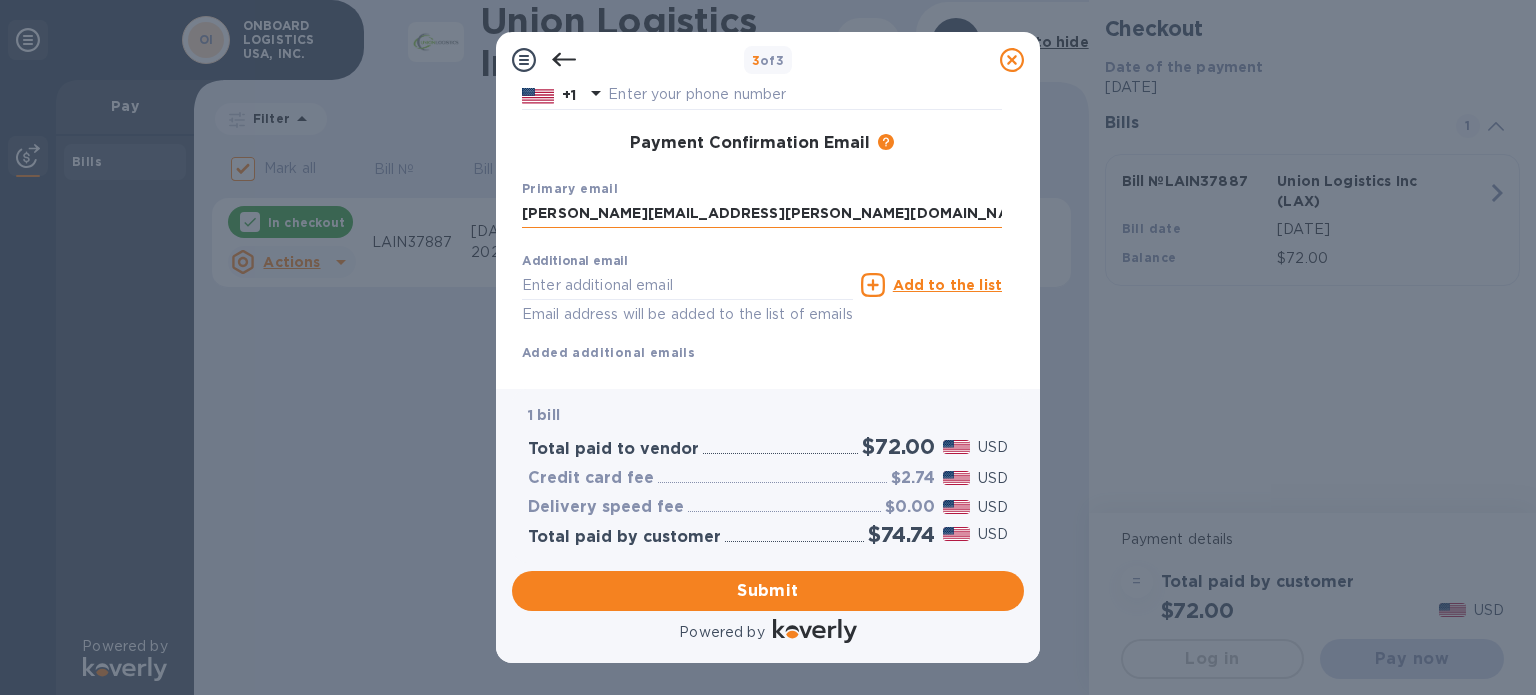 type on "hernan.alonso@onboardlogistics.net" 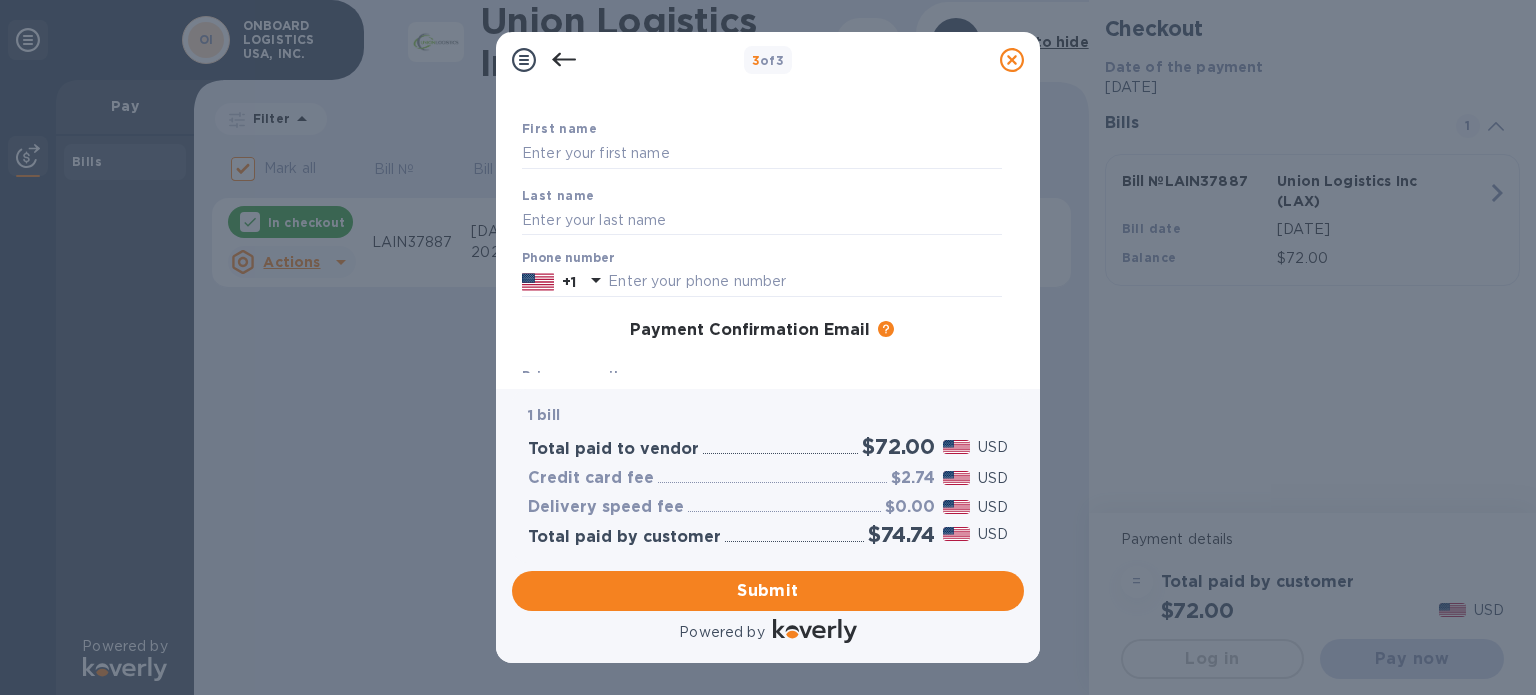 scroll, scrollTop: 85, scrollLeft: 0, axis: vertical 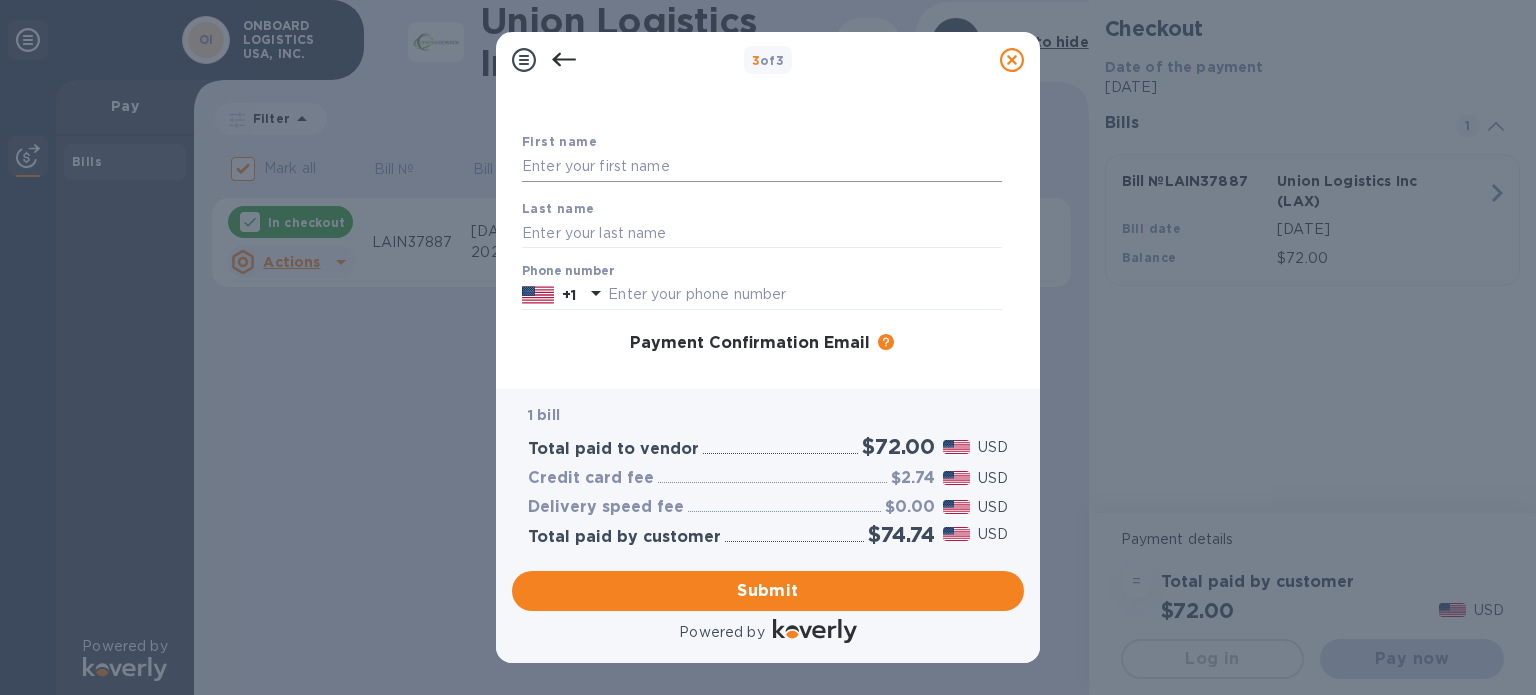 click at bounding box center [762, 167] 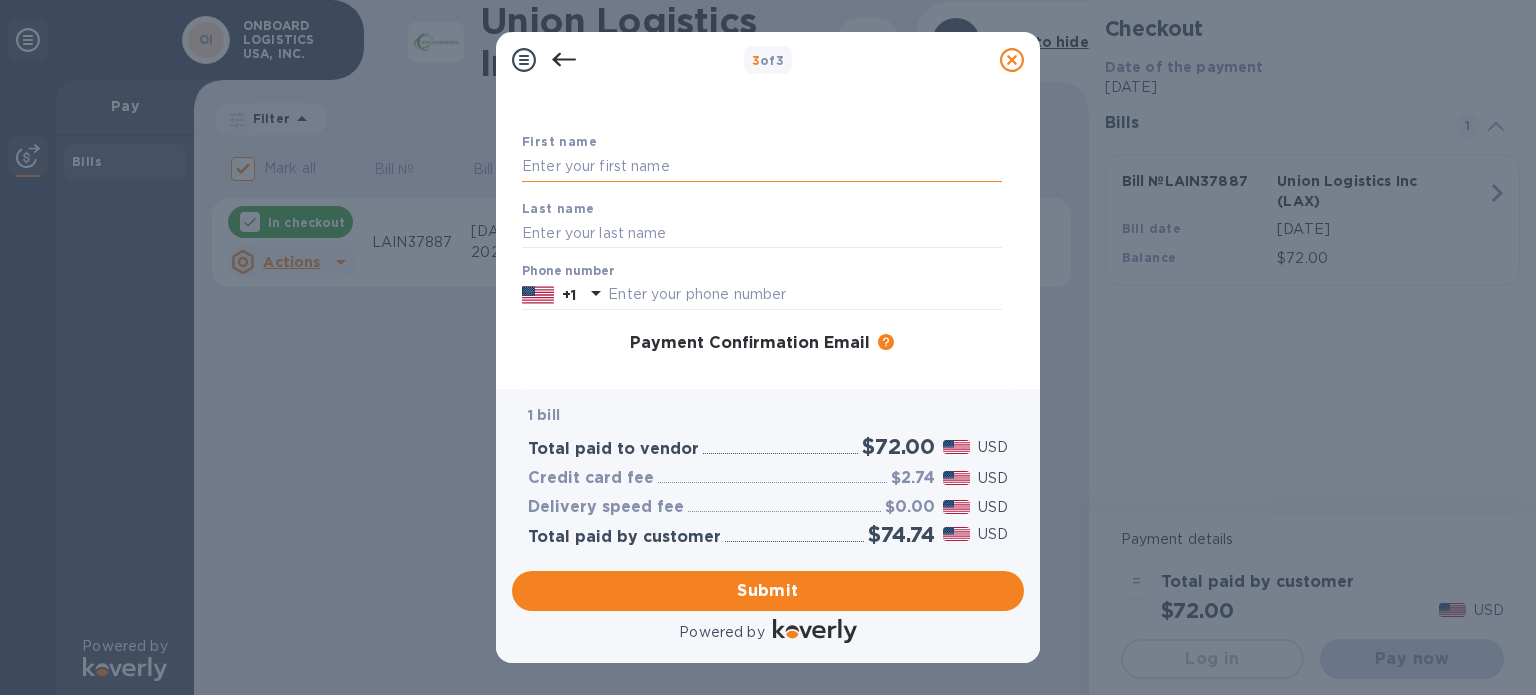 type on "Hernan Manuel" 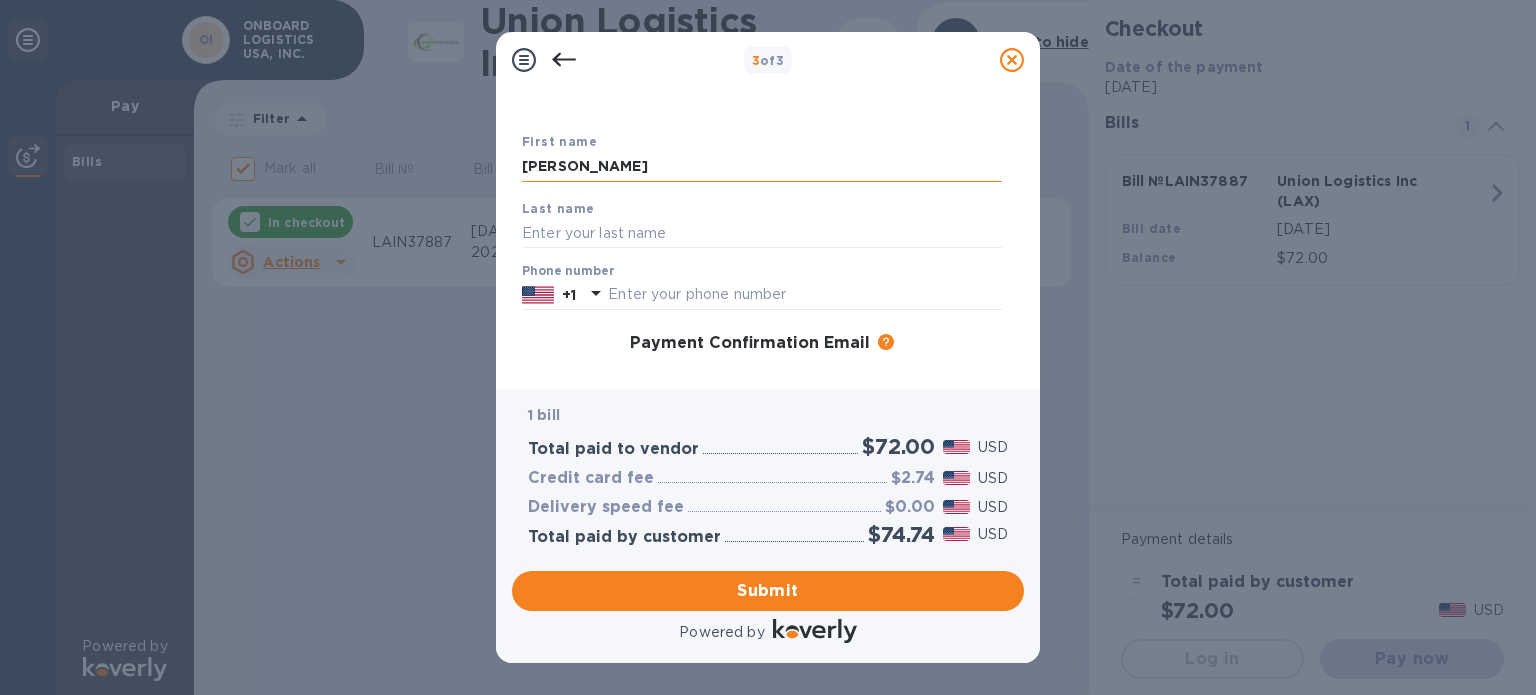 type on "Alonso" 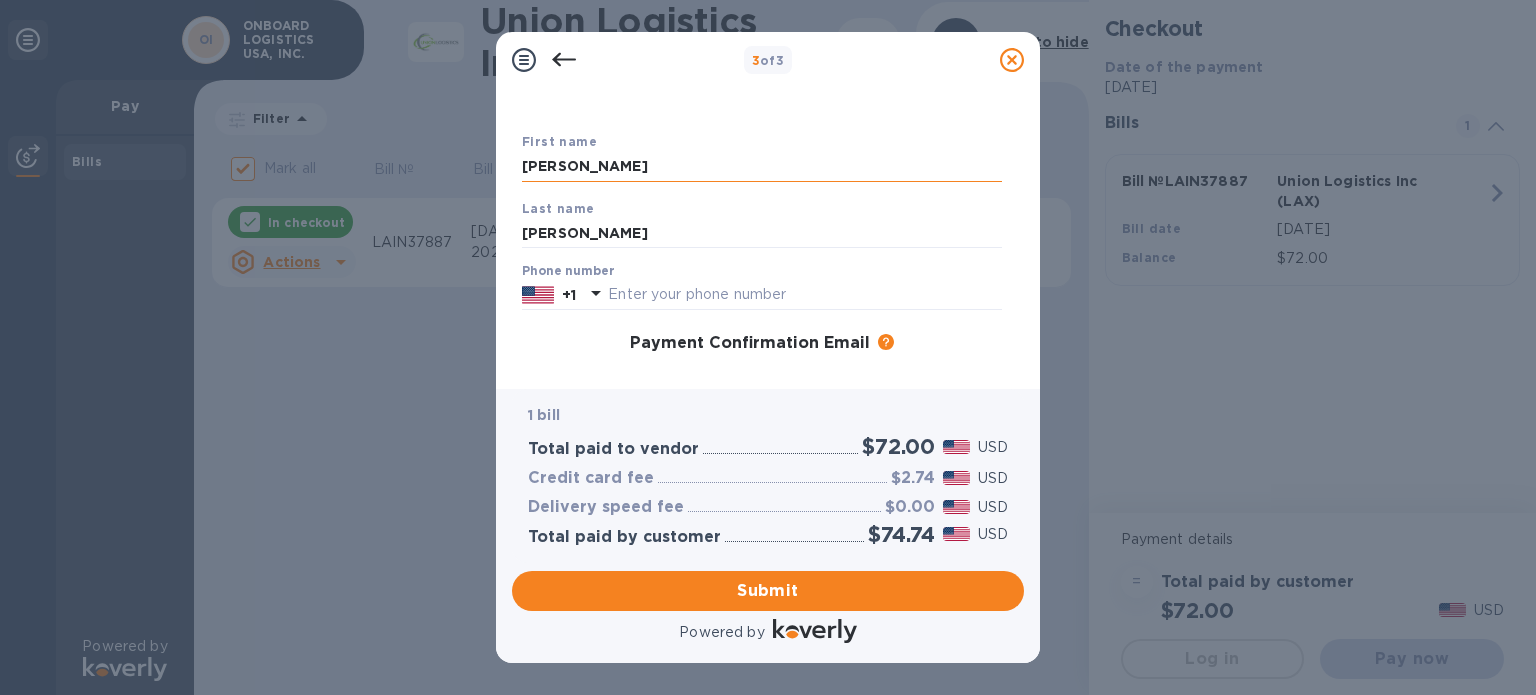 type on "3054710201" 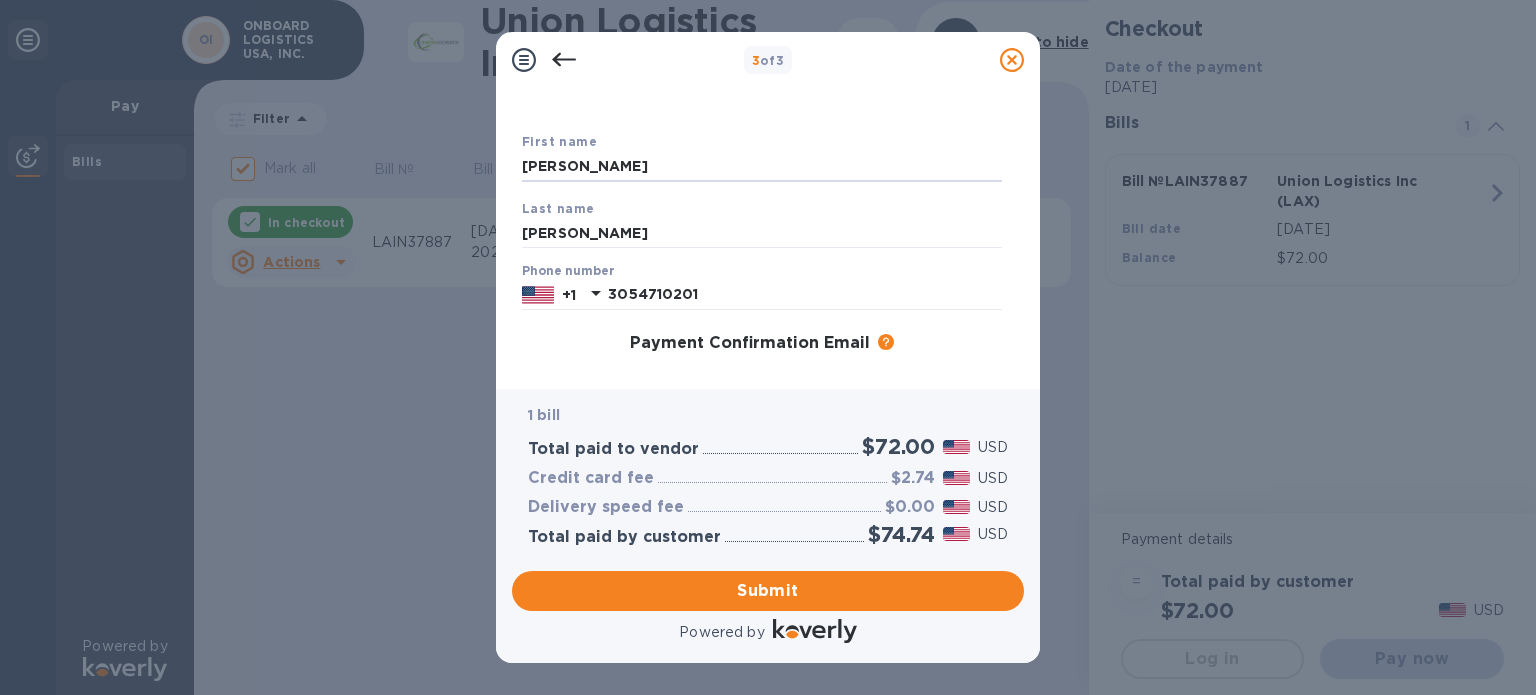 drag, startPoint x: 628, startPoint y: 170, endPoint x: 377, endPoint y: 135, distance: 253.4285 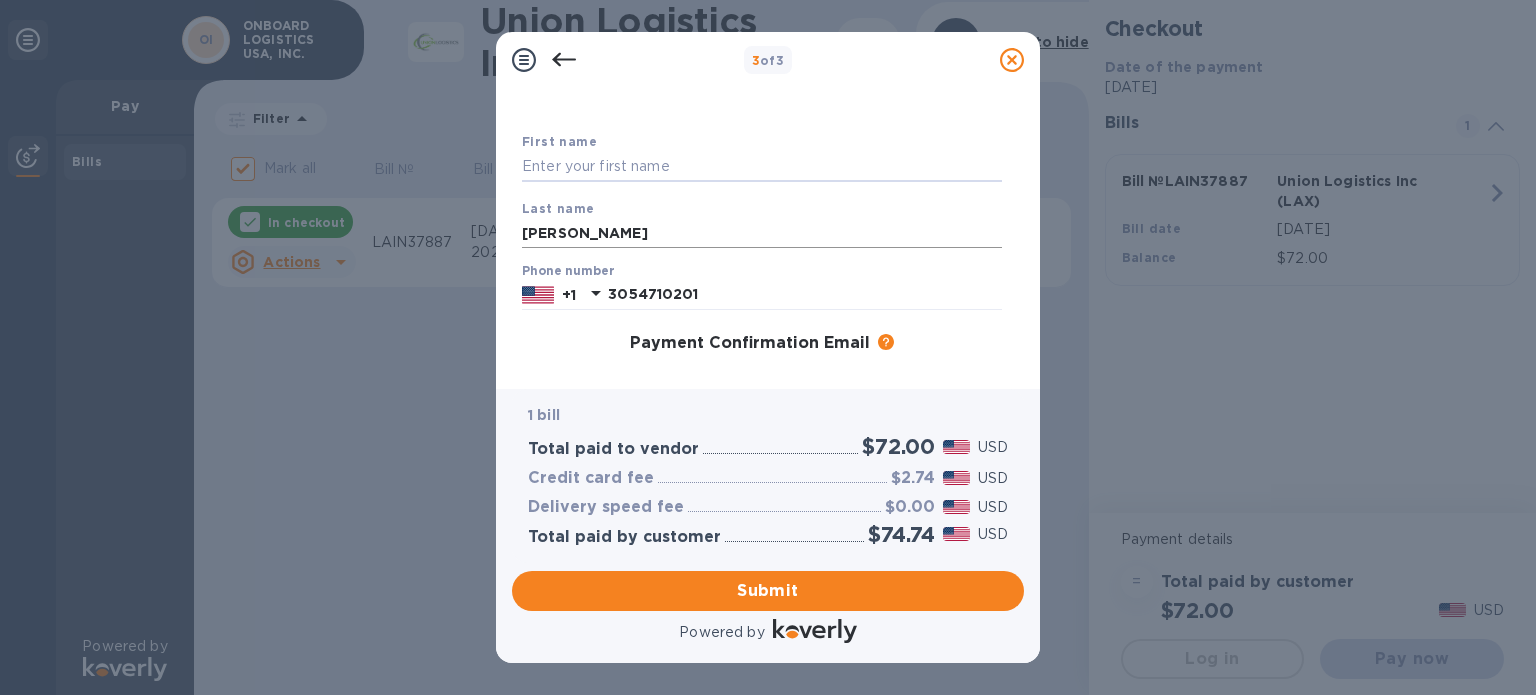 type 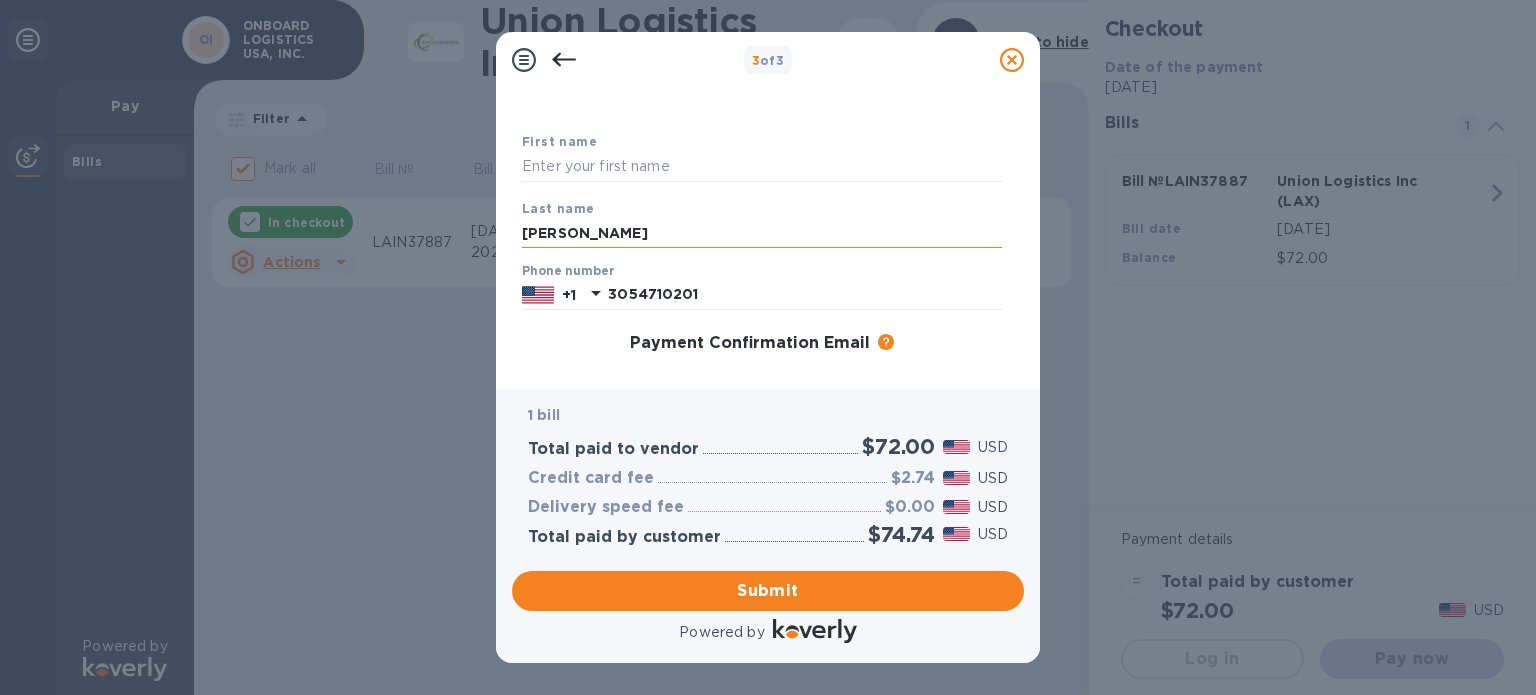 click on "Alonso" at bounding box center [762, 233] 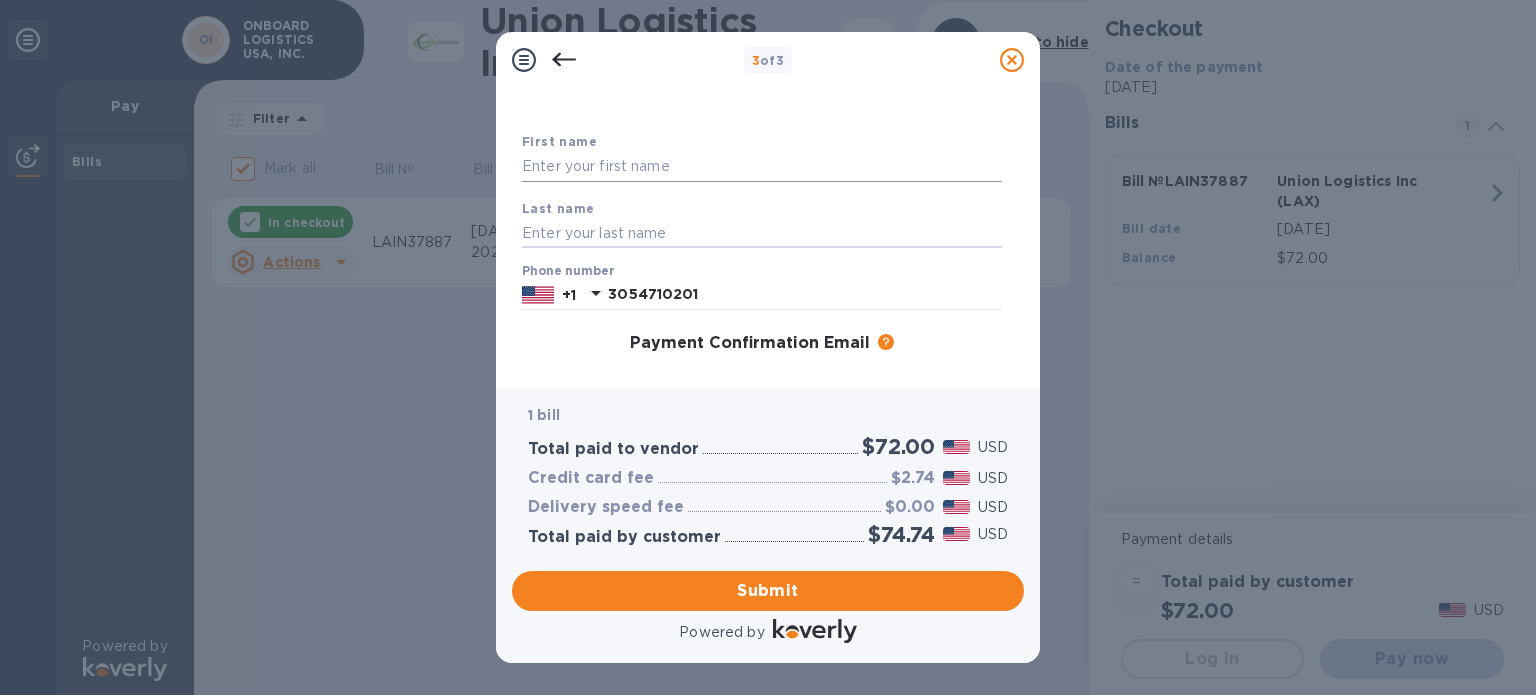 type 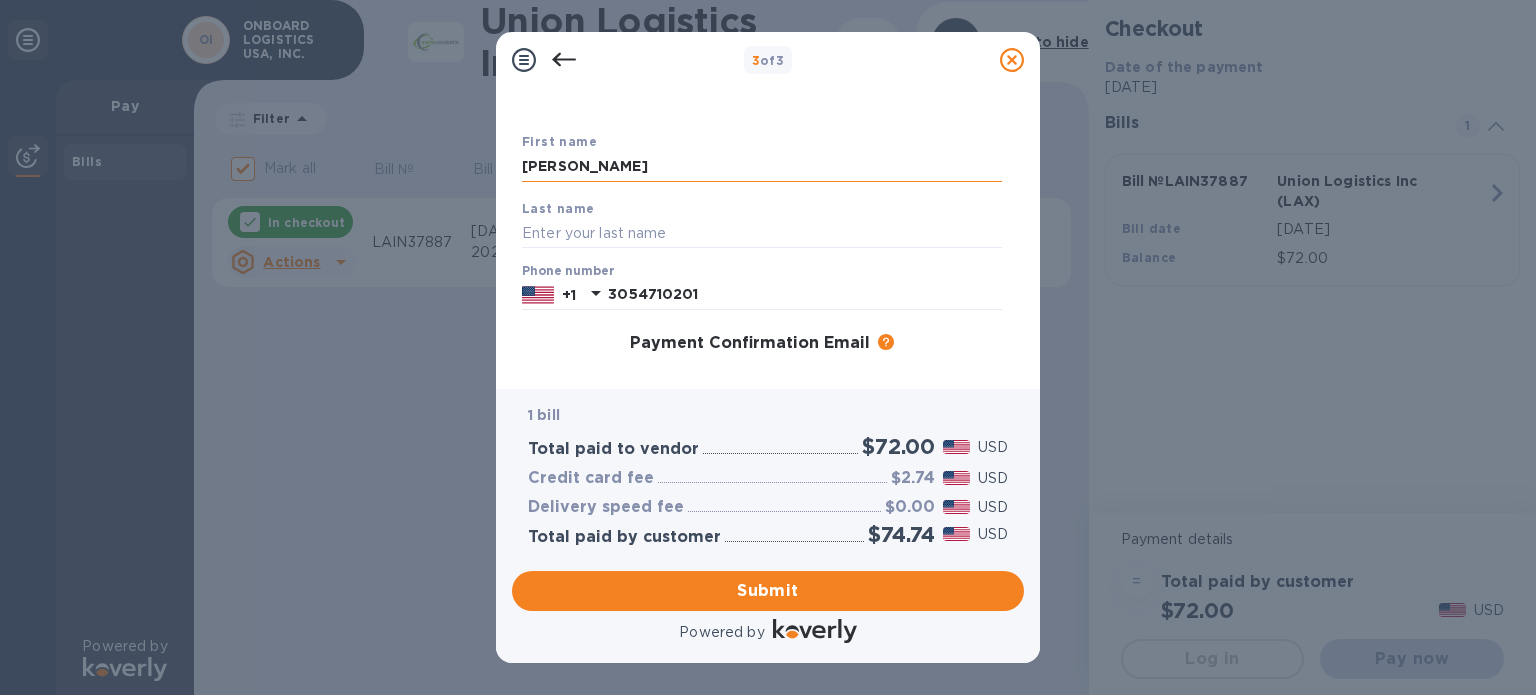 type on "Rodrigo" 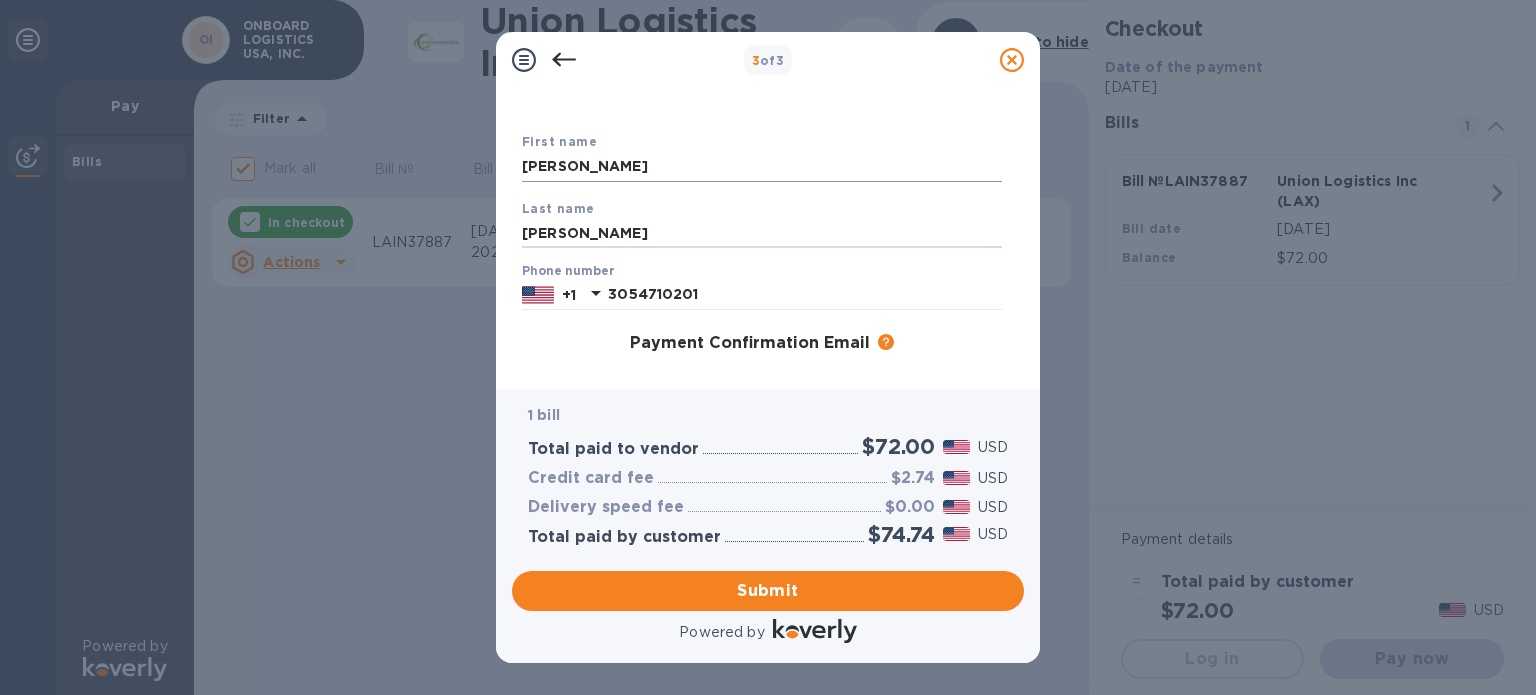 type on "Sosa" 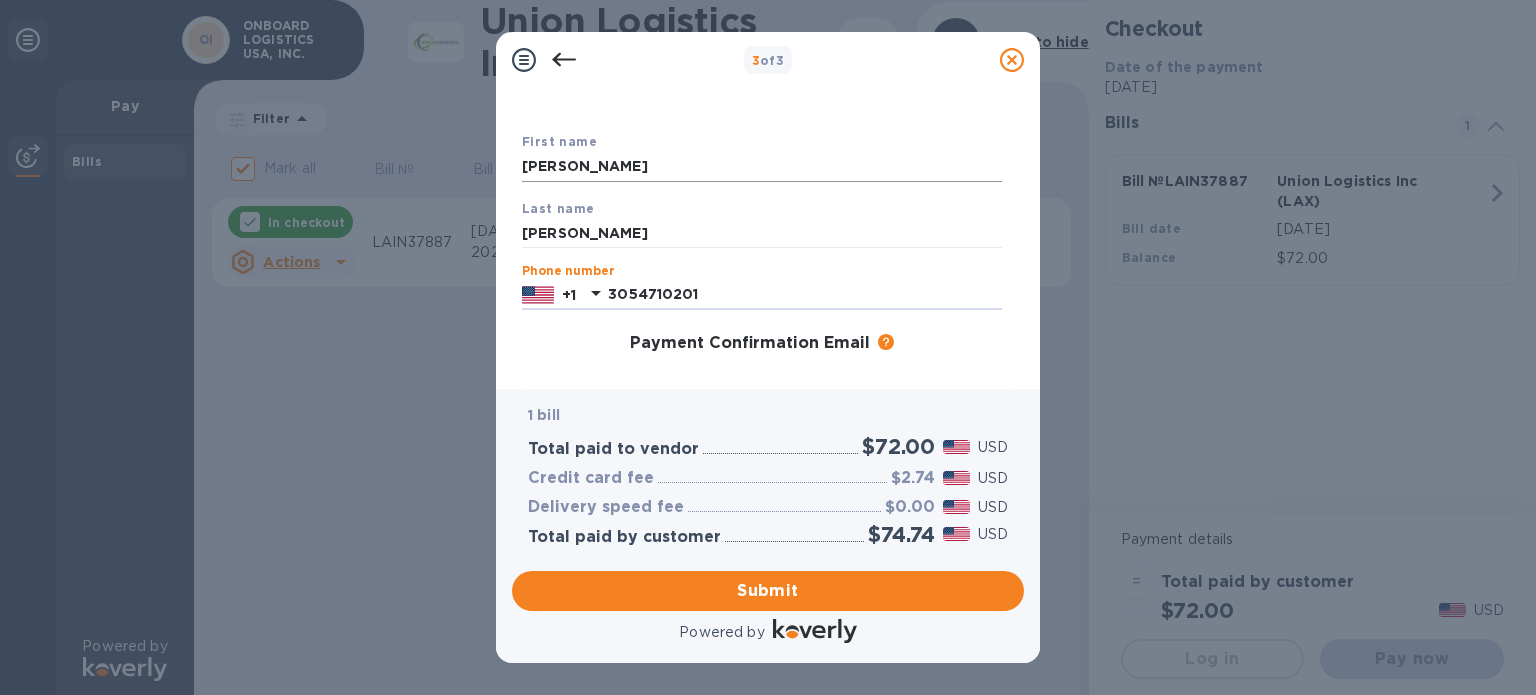 scroll, scrollTop: 269, scrollLeft: 0, axis: vertical 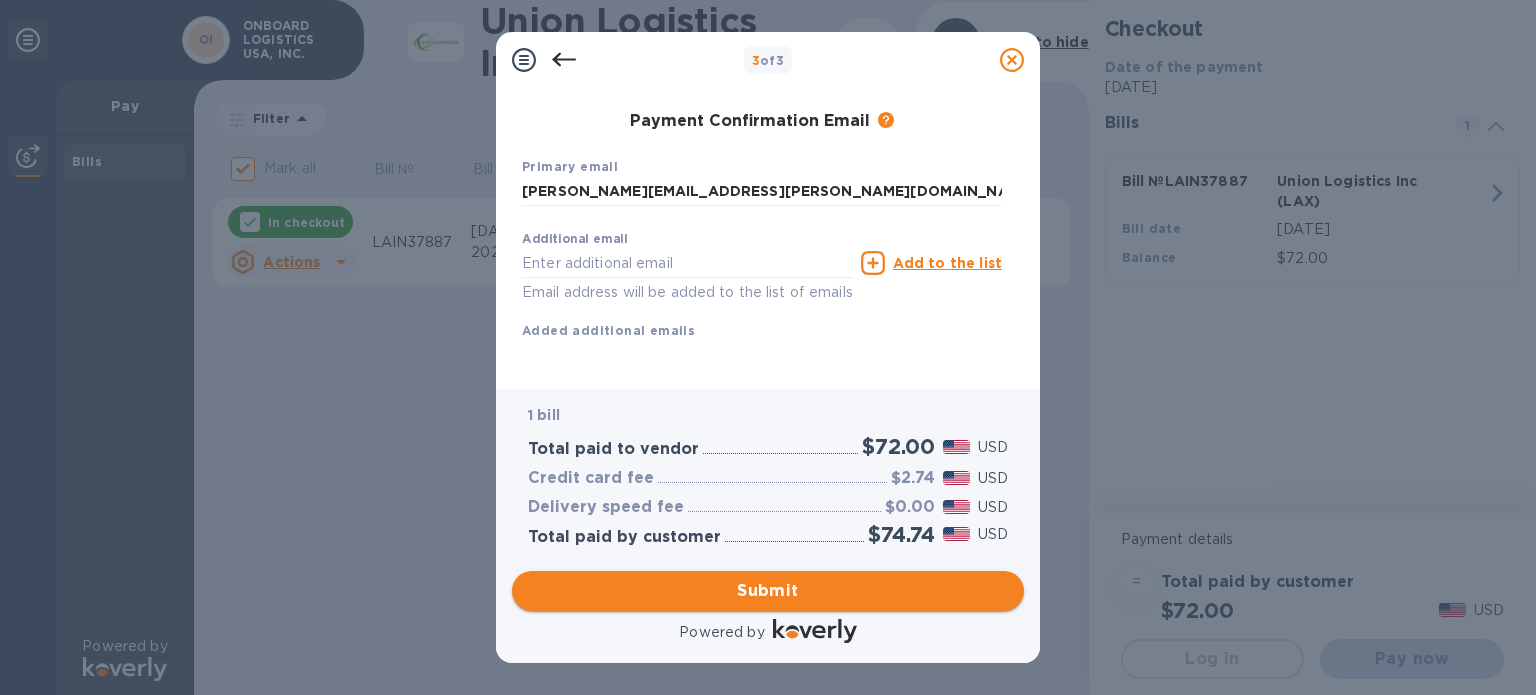 click on "Submit" at bounding box center [768, 591] 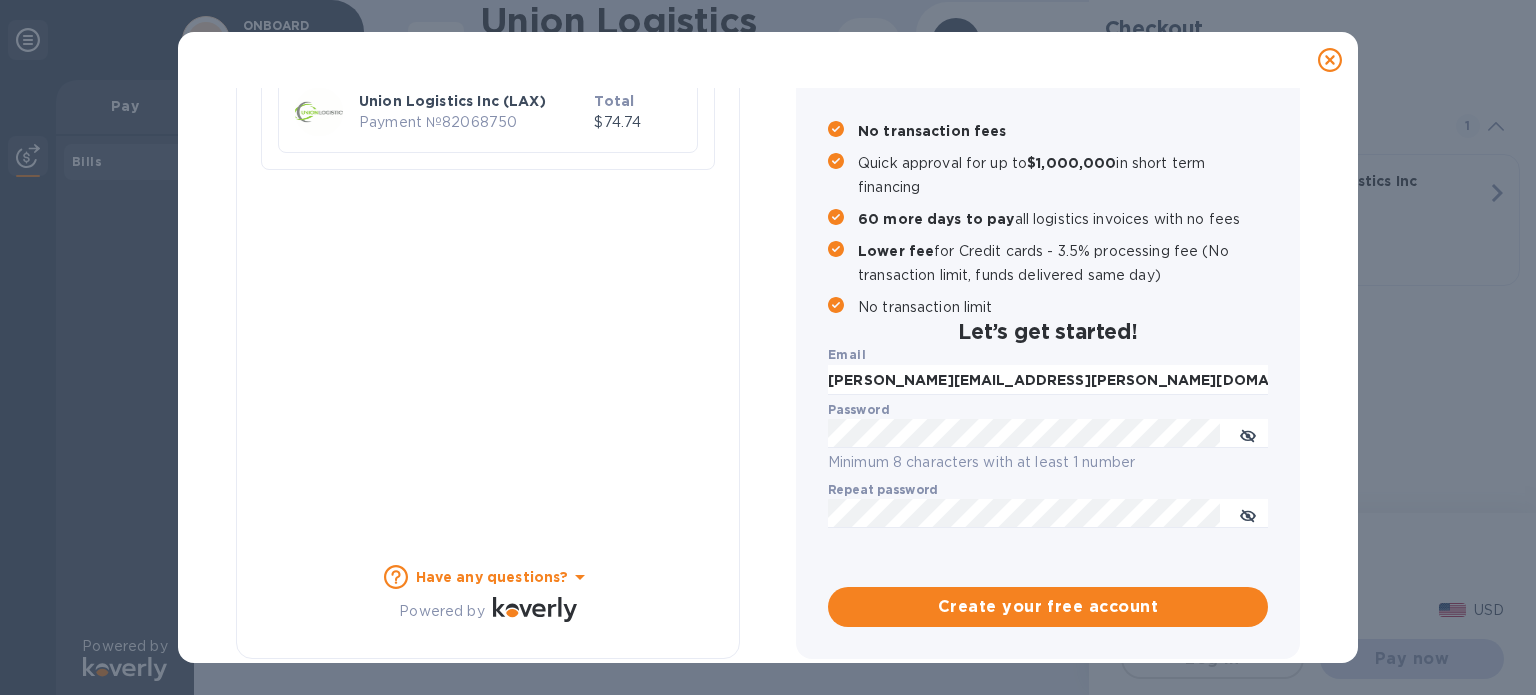 checkbox on "false" 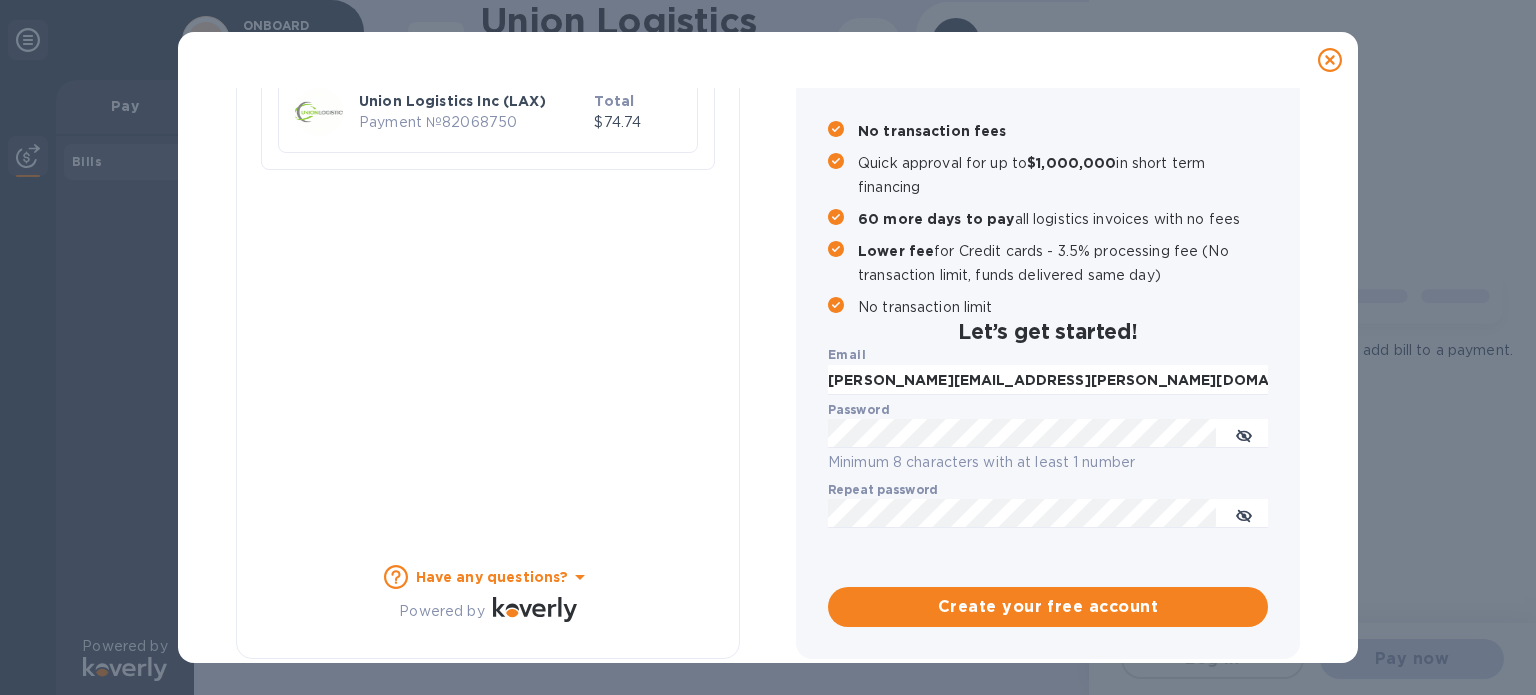 scroll, scrollTop: 224, scrollLeft: 0, axis: vertical 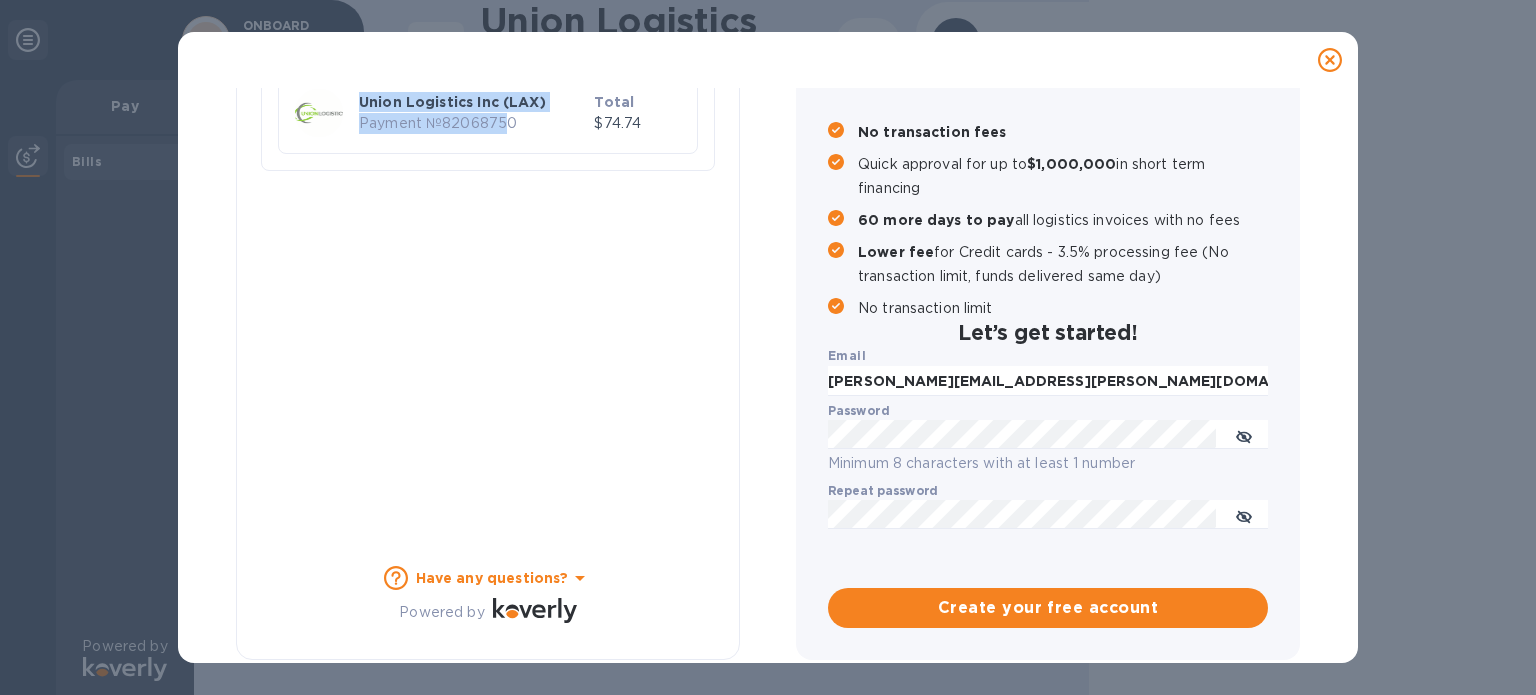 drag, startPoint x: 360, startPoint y: 101, endPoint x: 570, endPoint y: 132, distance: 212.27576 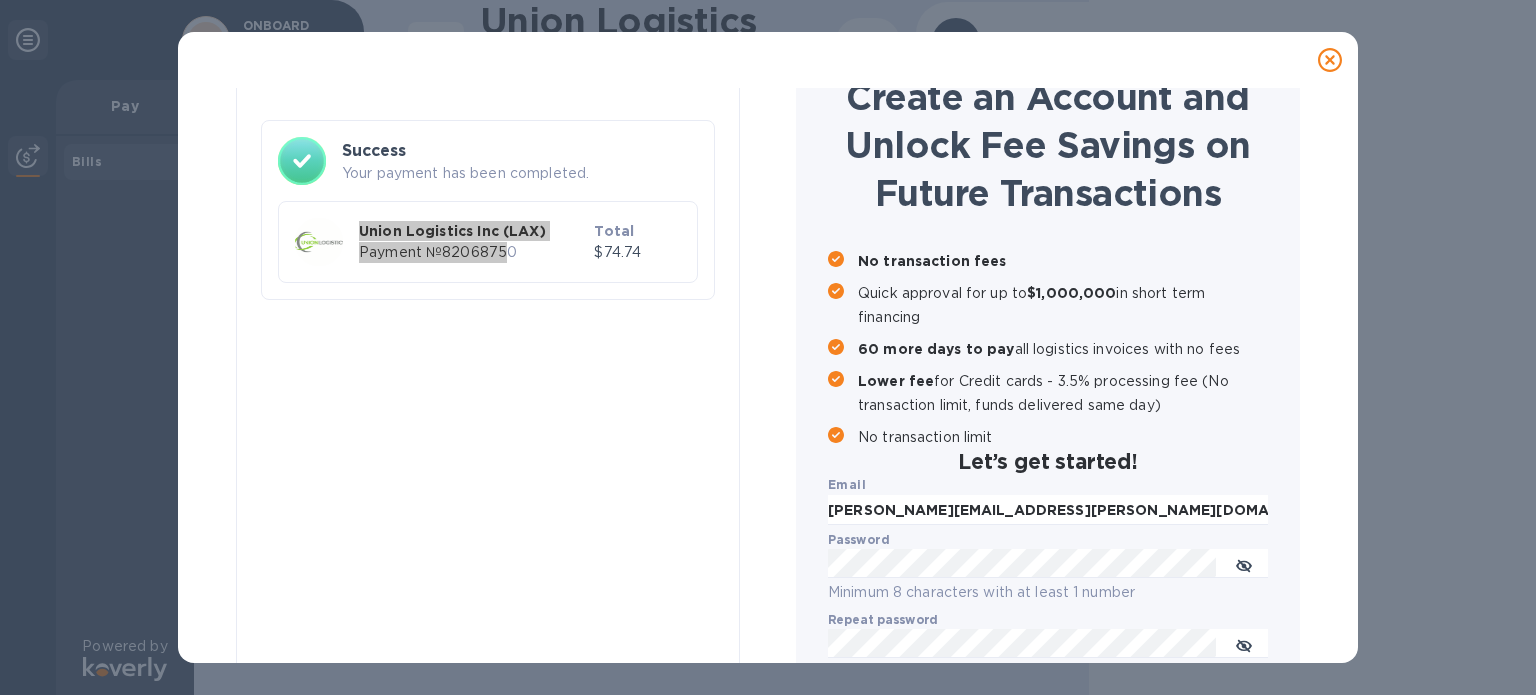 scroll, scrollTop: 0, scrollLeft: 0, axis: both 